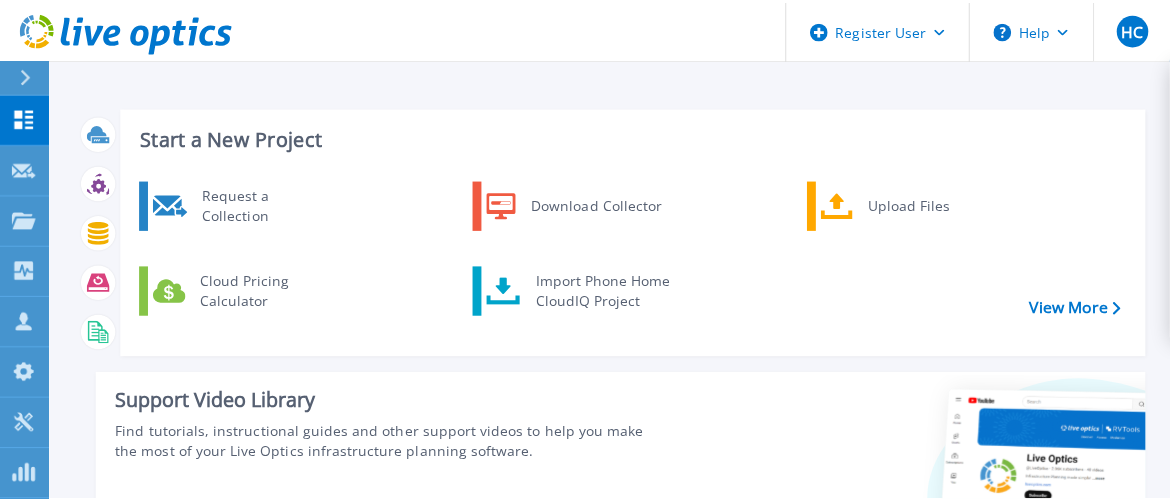 scroll, scrollTop: 0, scrollLeft: 0, axis: both 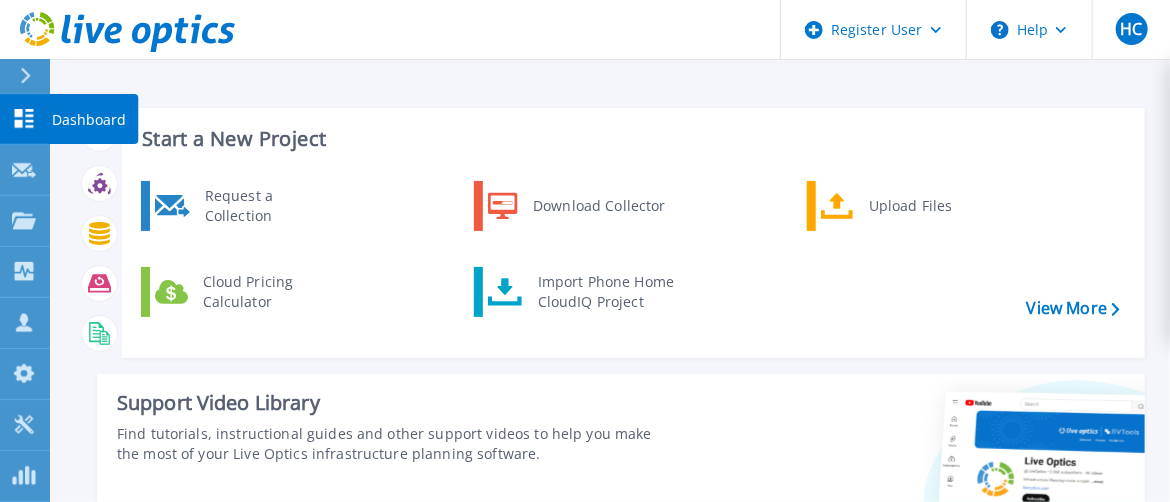 click at bounding box center (24, 118) 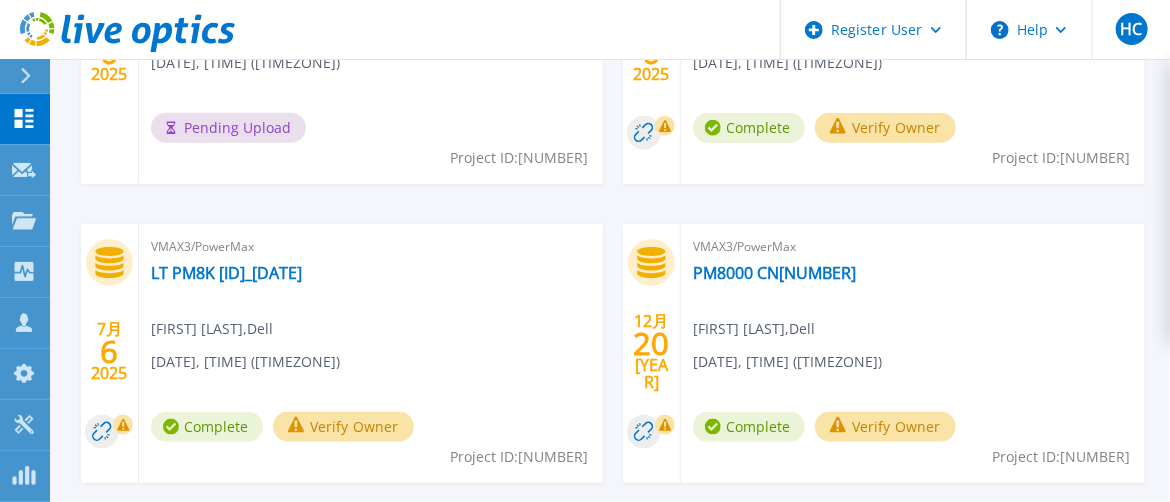 scroll, scrollTop: 800, scrollLeft: 0, axis: vertical 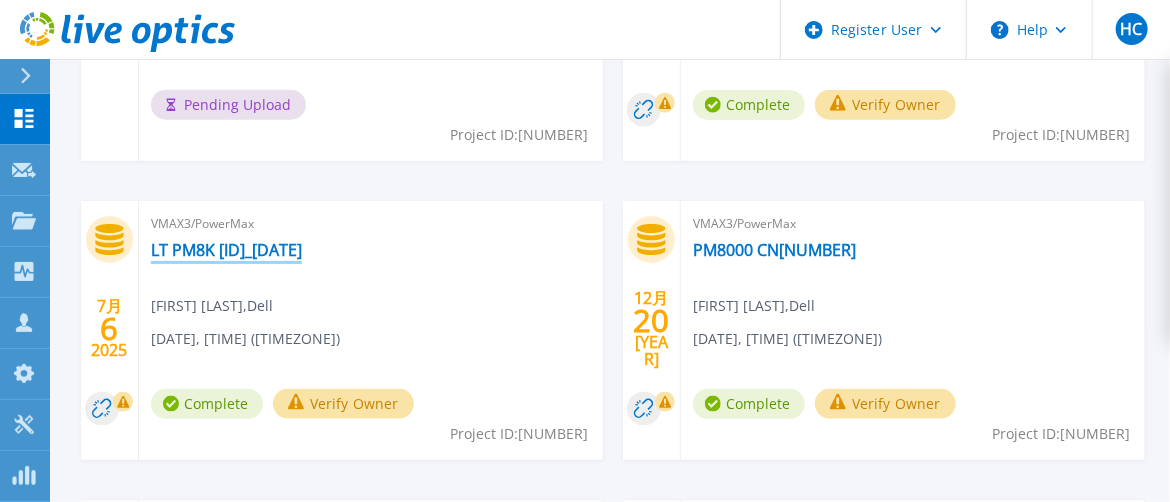 click on "[PRODUCT] [SERIAL_NUMBER]" at bounding box center (226, 250) 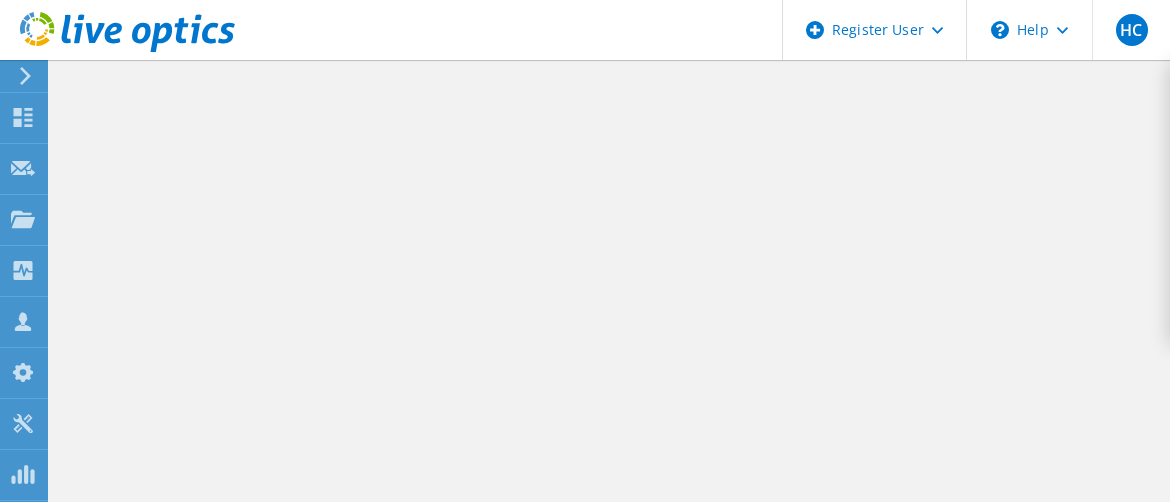 scroll, scrollTop: 0, scrollLeft: 0, axis: both 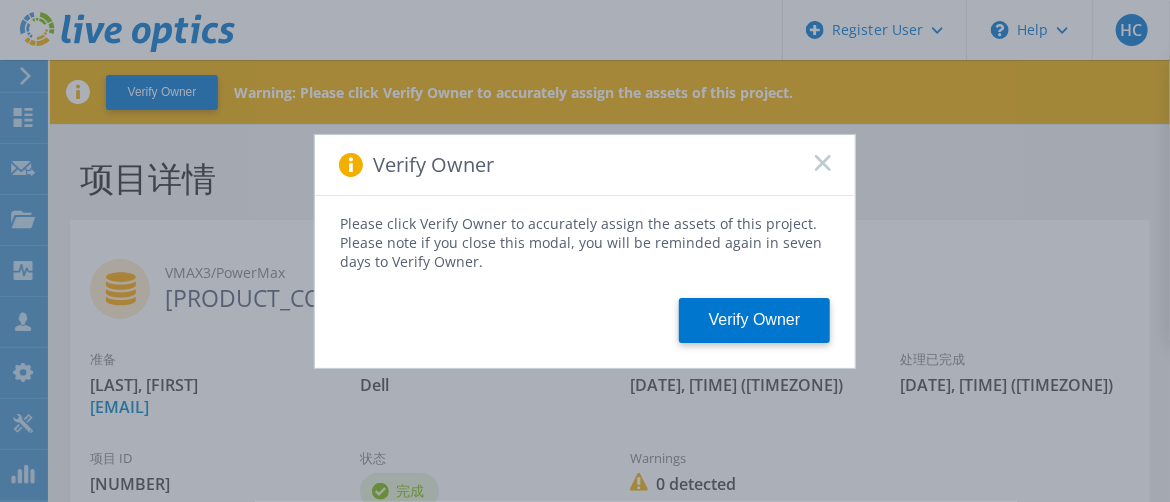 click at bounding box center [433, 164] 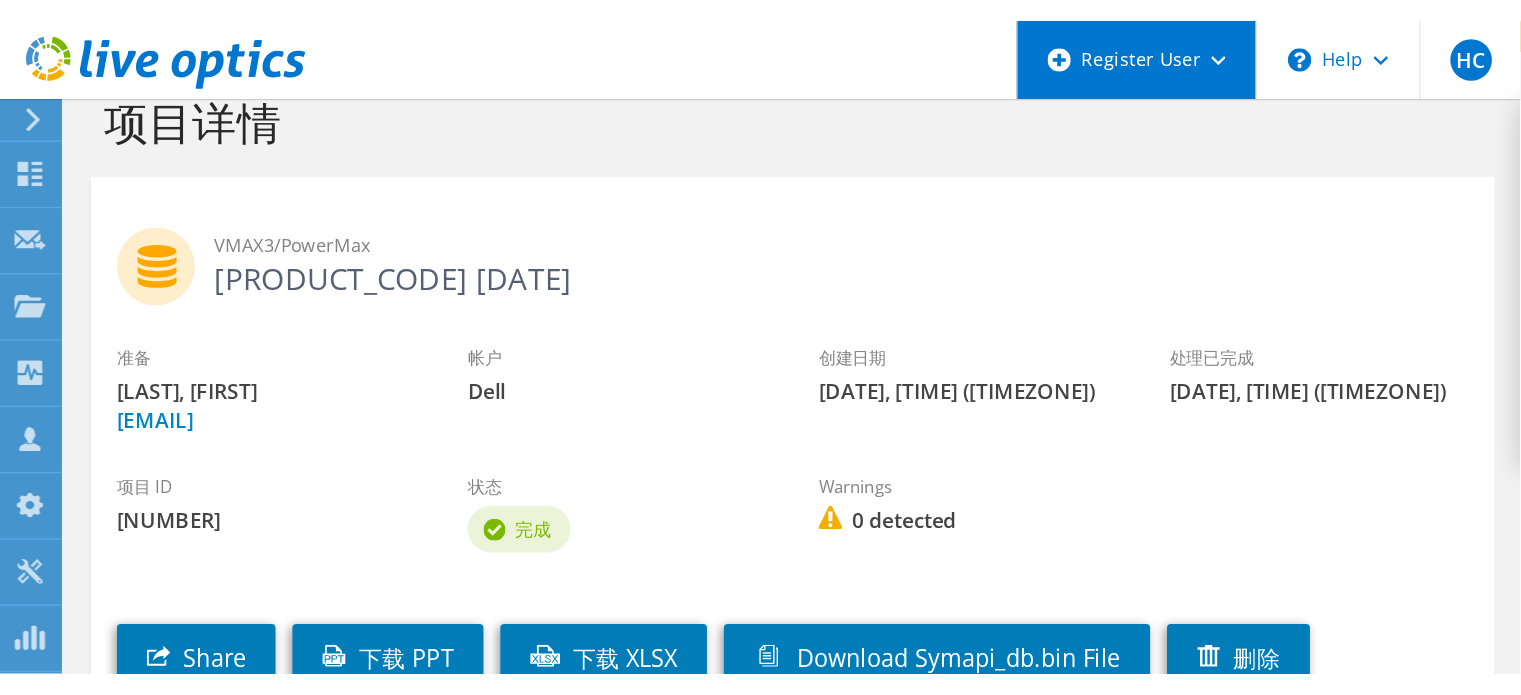 scroll, scrollTop: 71, scrollLeft: 0, axis: vertical 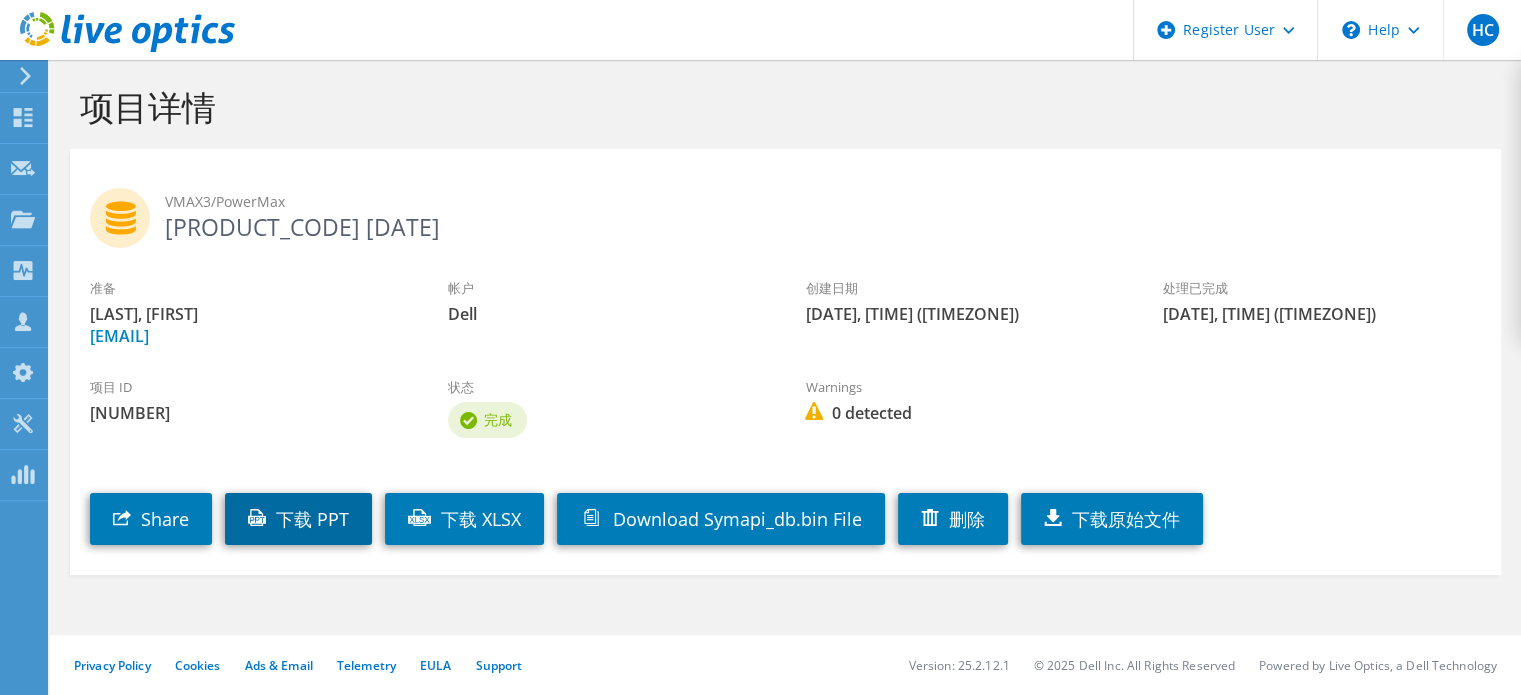 click on "下载 PPT" at bounding box center (298, 519) 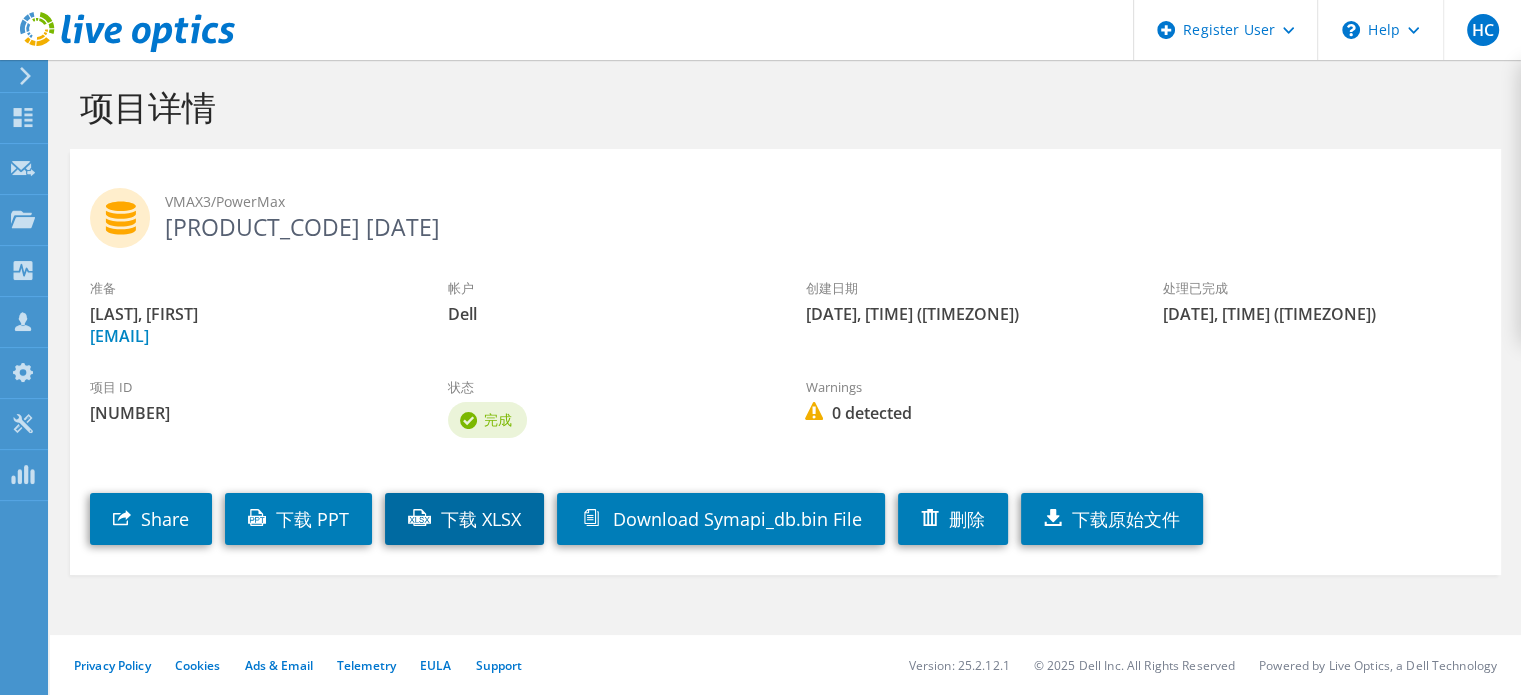 click on "下载 XLSX" at bounding box center [464, 519] 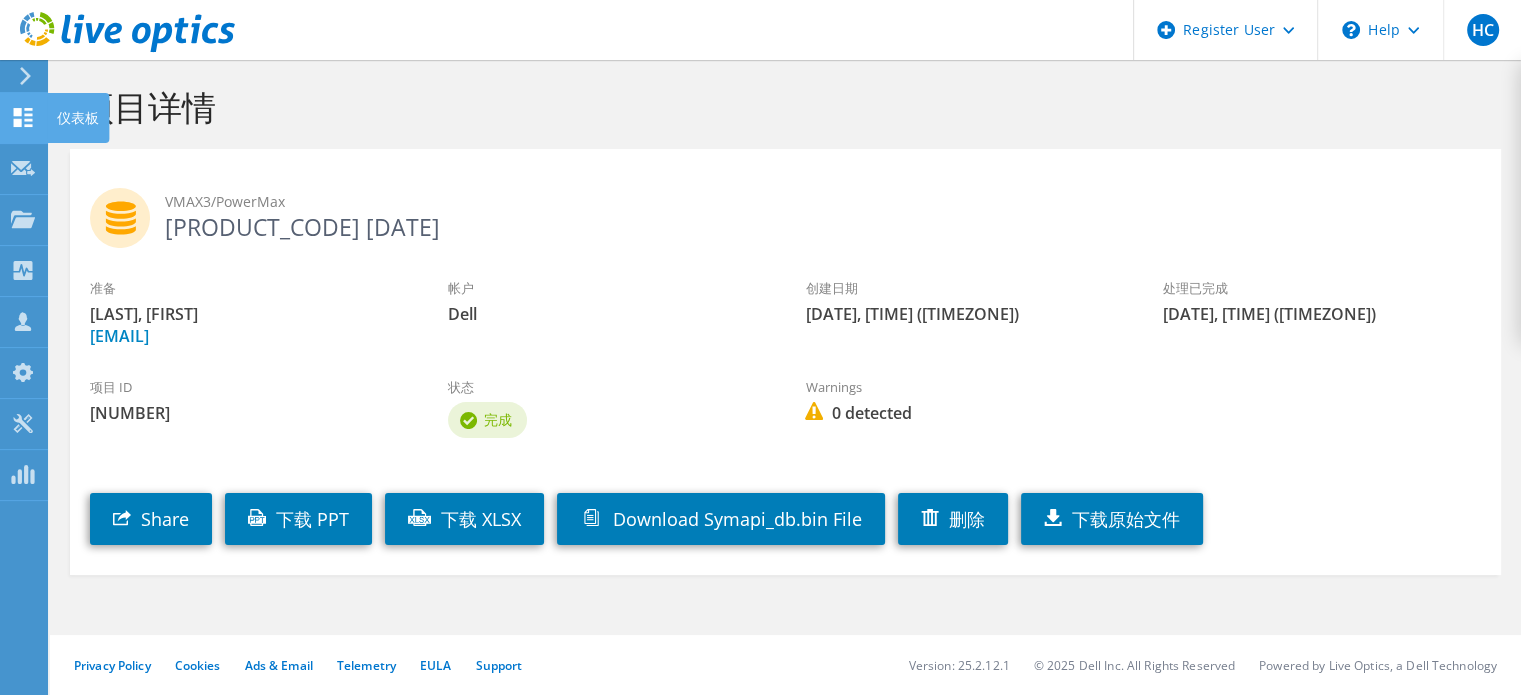 click at bounding box center [23, 117] 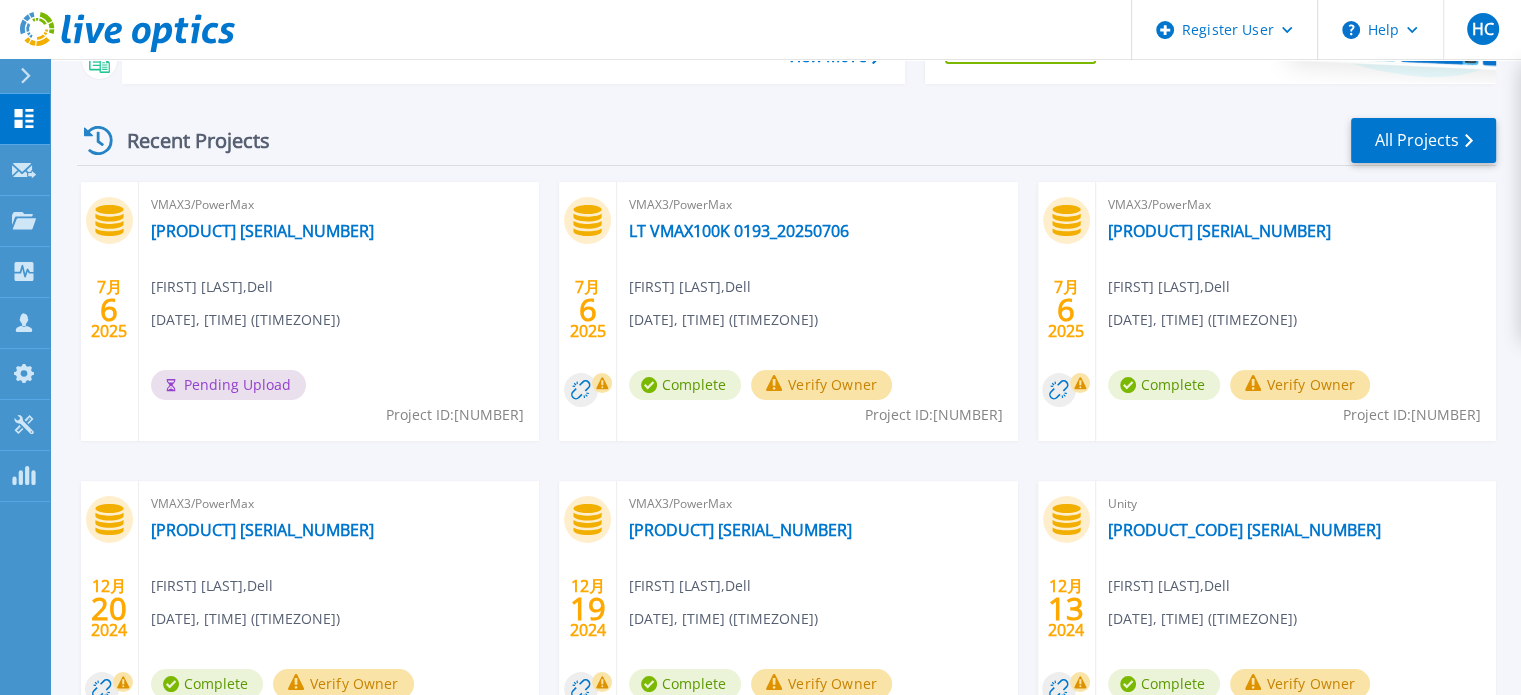 scroll, scrollTop: 300, scrollLeft: 0, axis: vertical 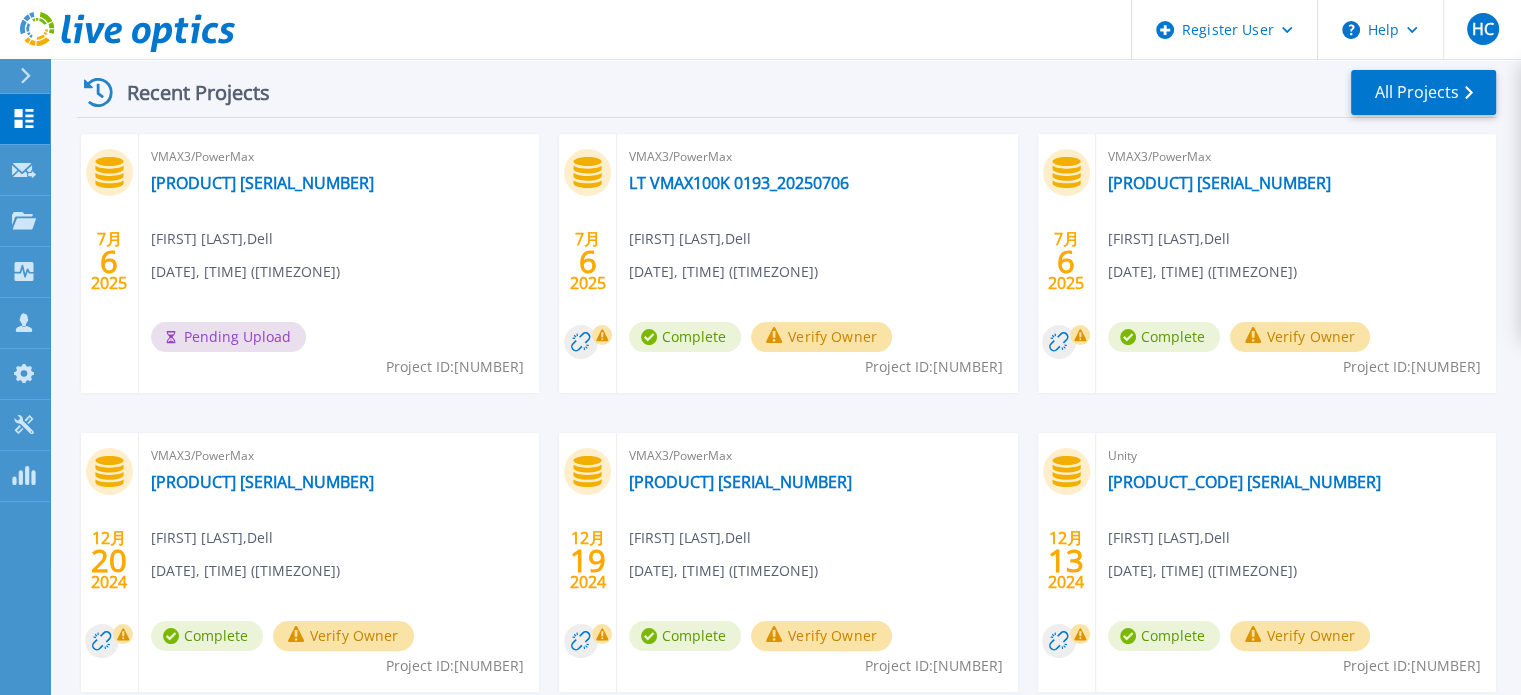 click on "[FIRST] [LAST] ,  [COMPANY]" at bounding box center (212, 239) 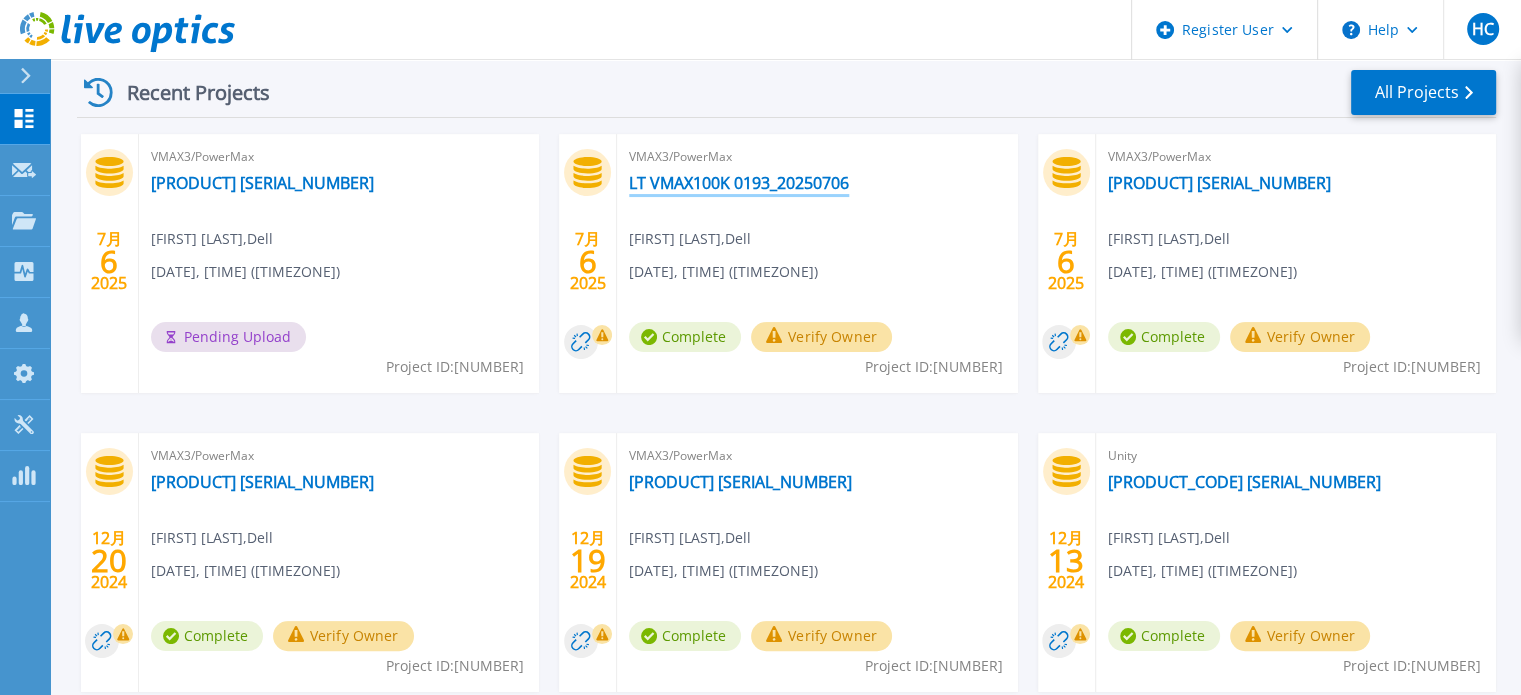 click on "LT VMAX100K 0193_20250706" at bounding box center (739, 183) 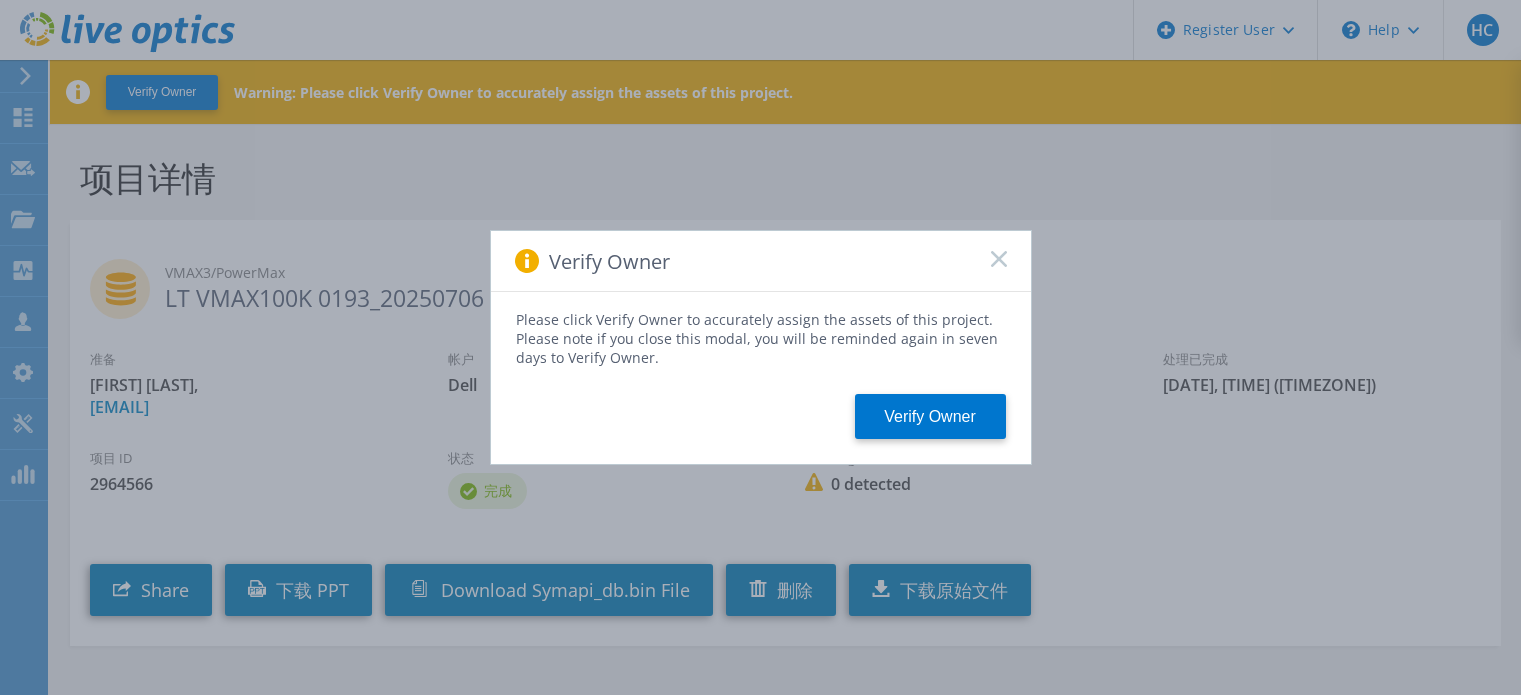 scroll, scrollTop: 0, scrollLeft: 0, axis: both 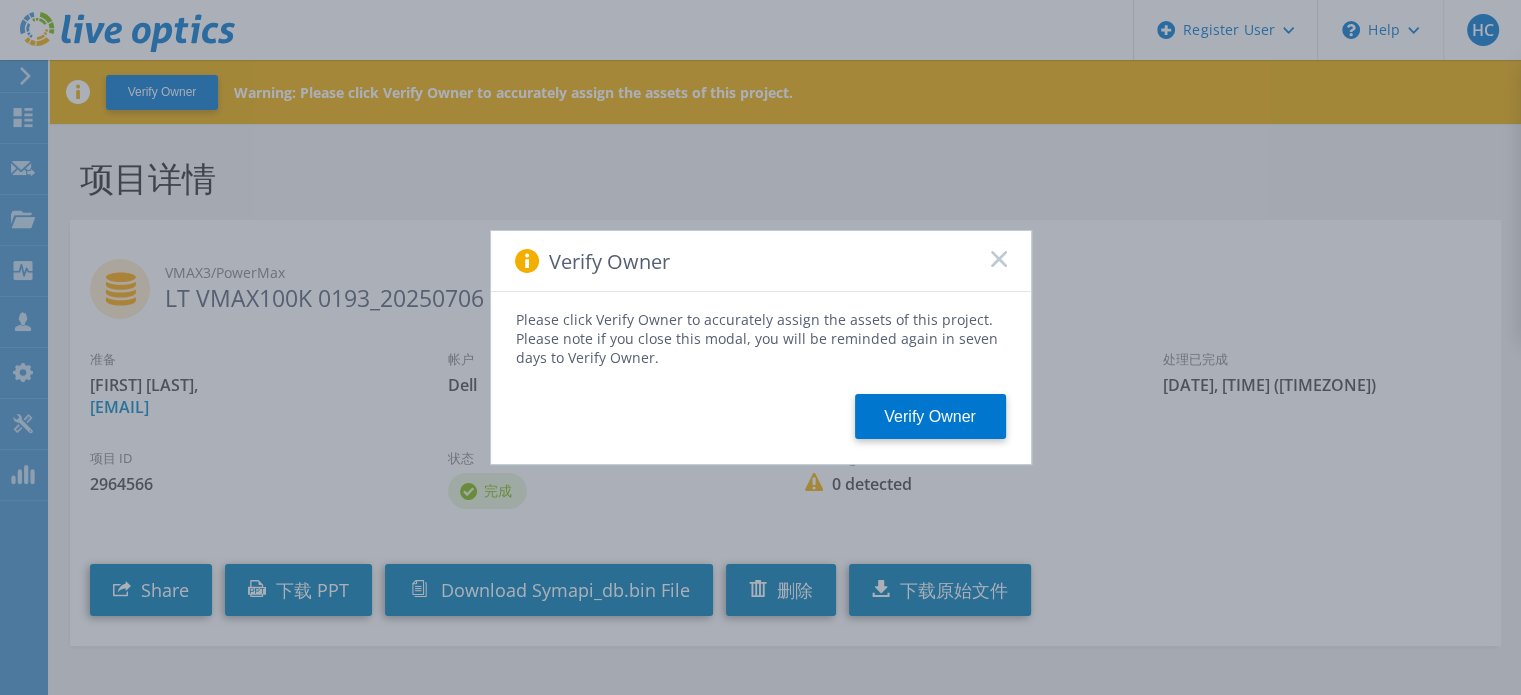 click at bounding box center (998, 258) 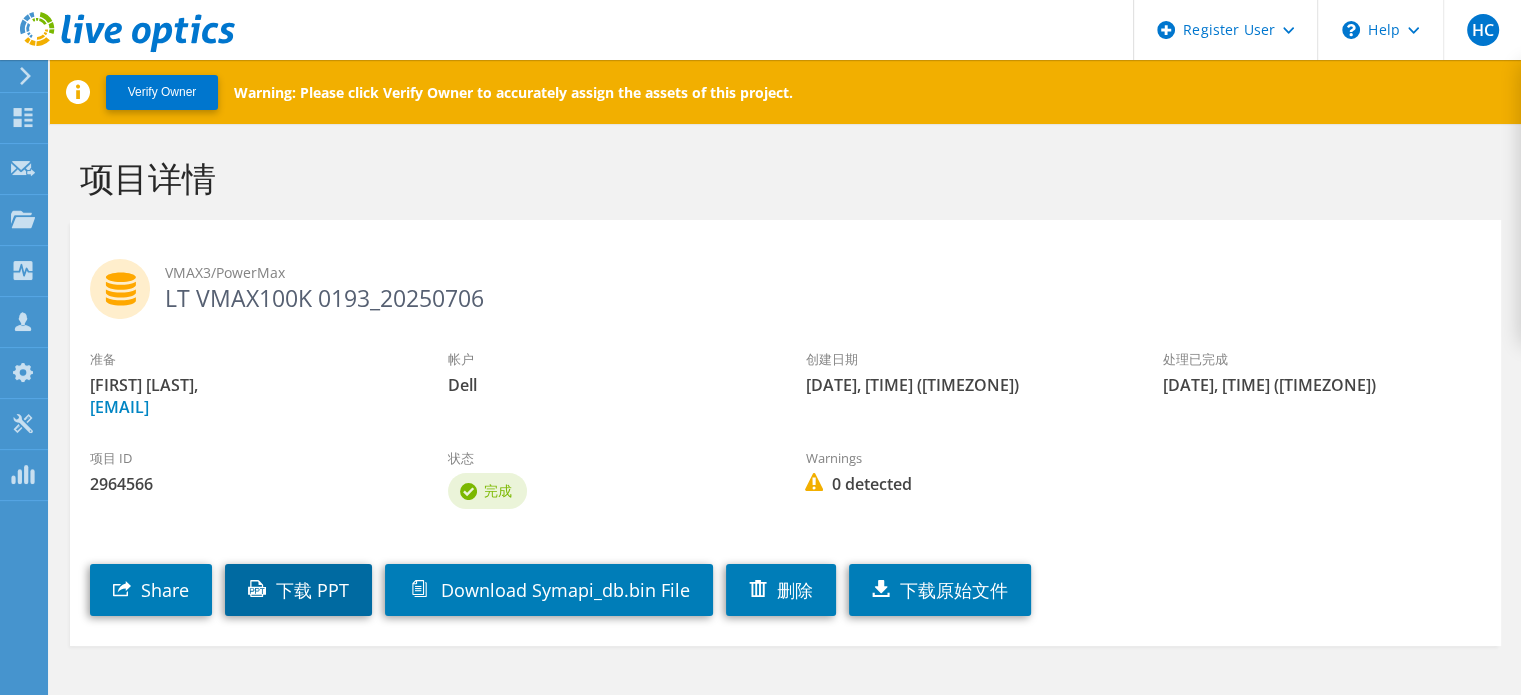 click on "下载 PPT" at bounding box center [298, 590] 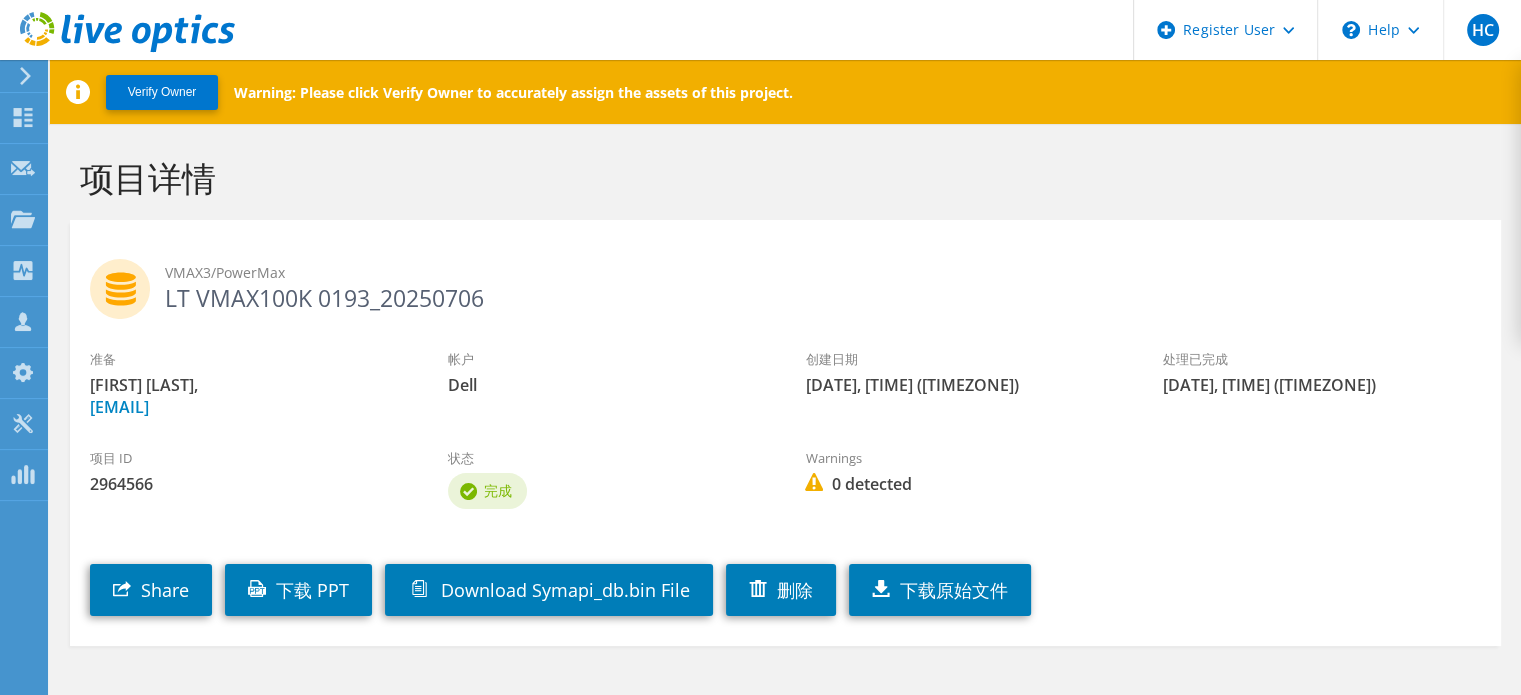 click on "Share
下载 PPT
Download Symapi_db.bin File
删除
下载原始文件" at bounding box center (805, 575) 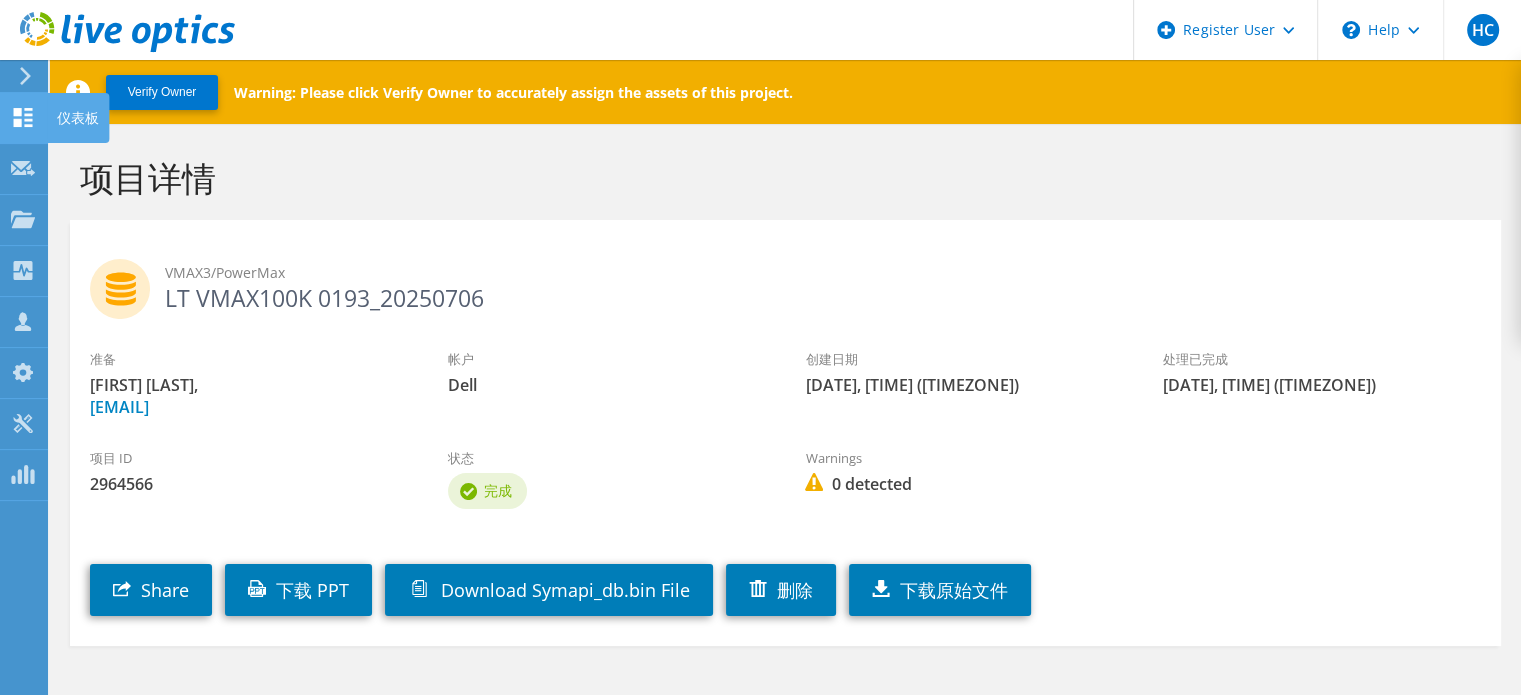 click at bounding box center (23, 117) 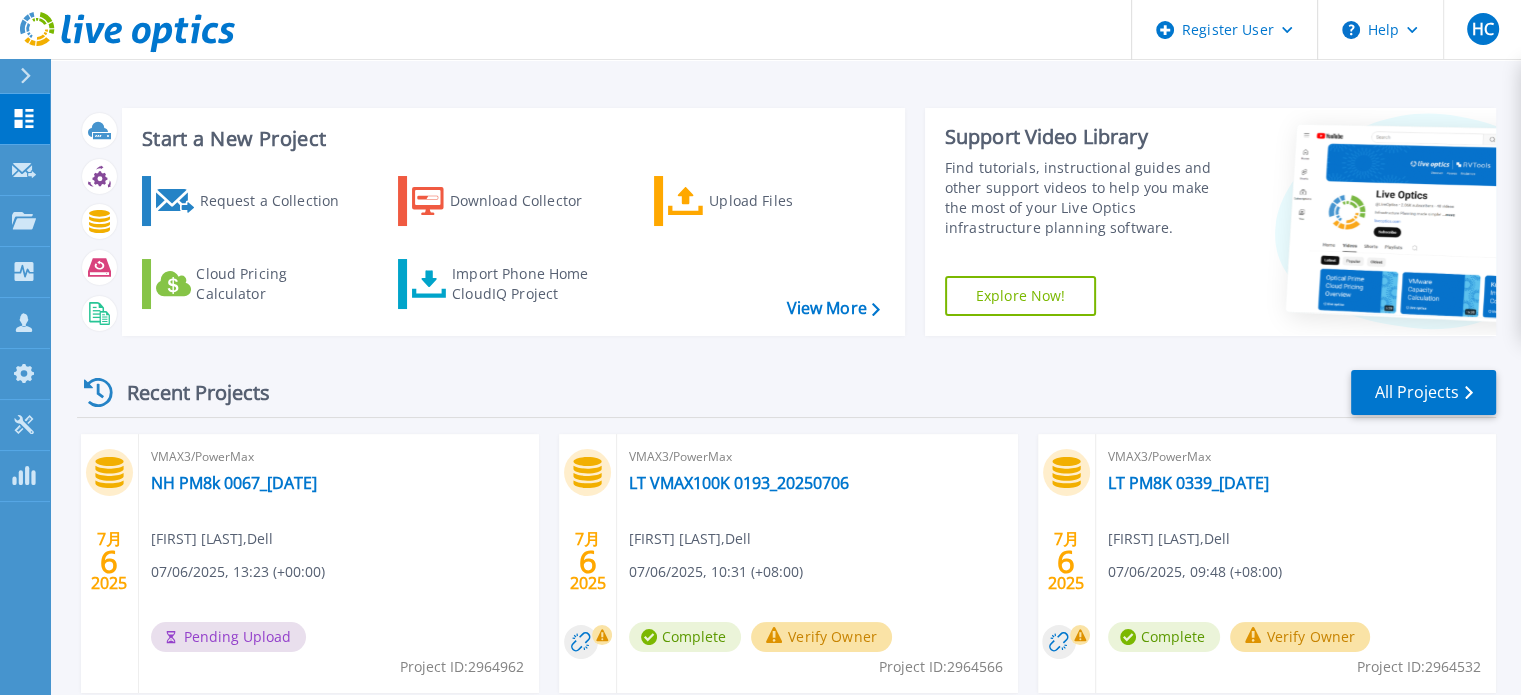 scroll, scrollTop: 100, scrollLeft: 0, axis: vertical 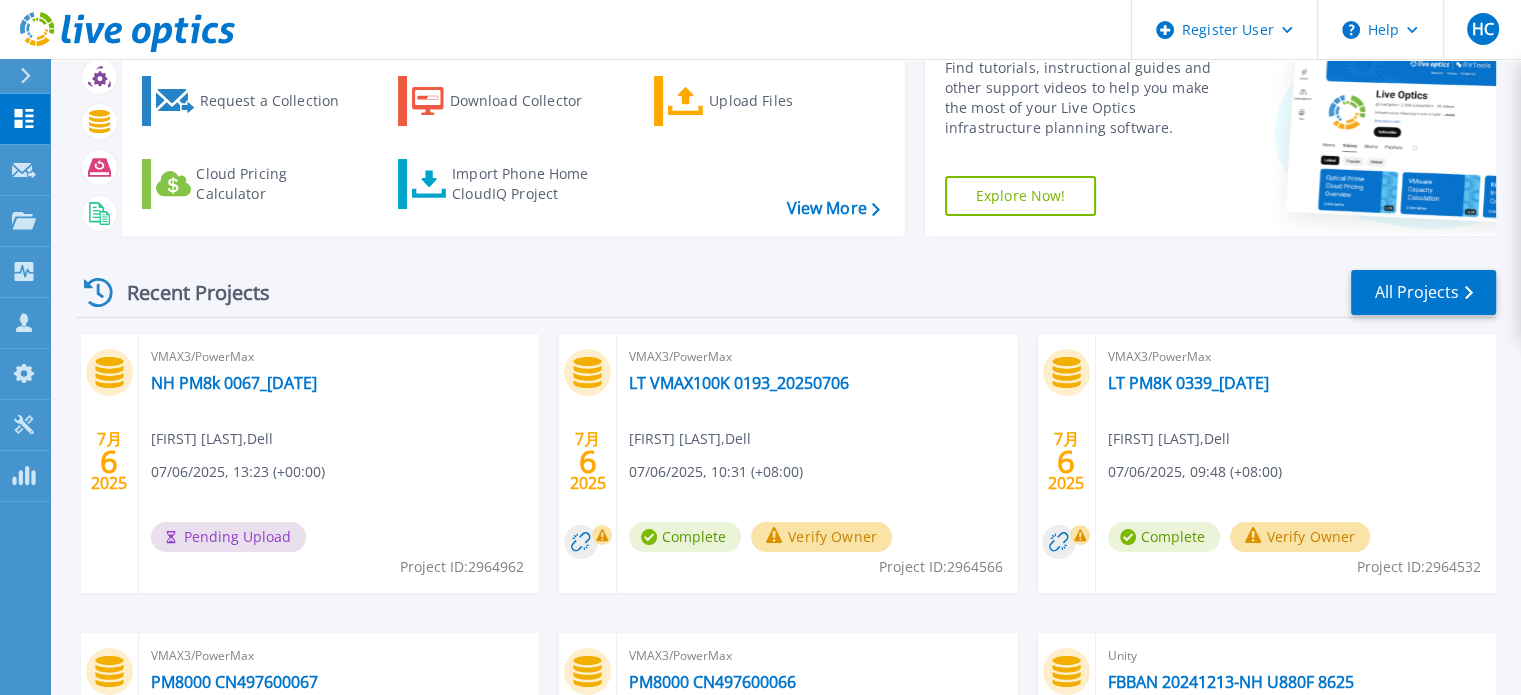 click on "Recent Projects All Projects" at bounding box center (786, 293) 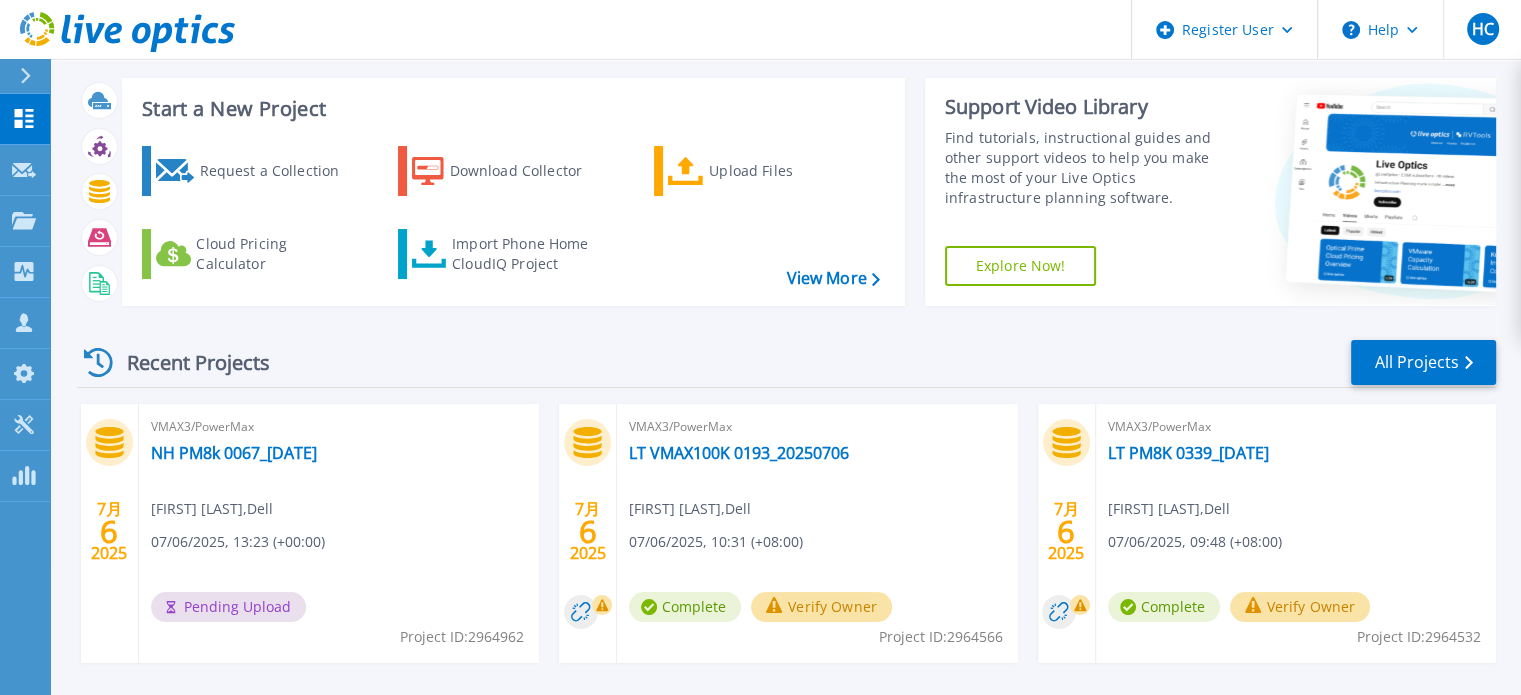 scroll, scrollTop: 0, scrollLeft: 0, axis: both 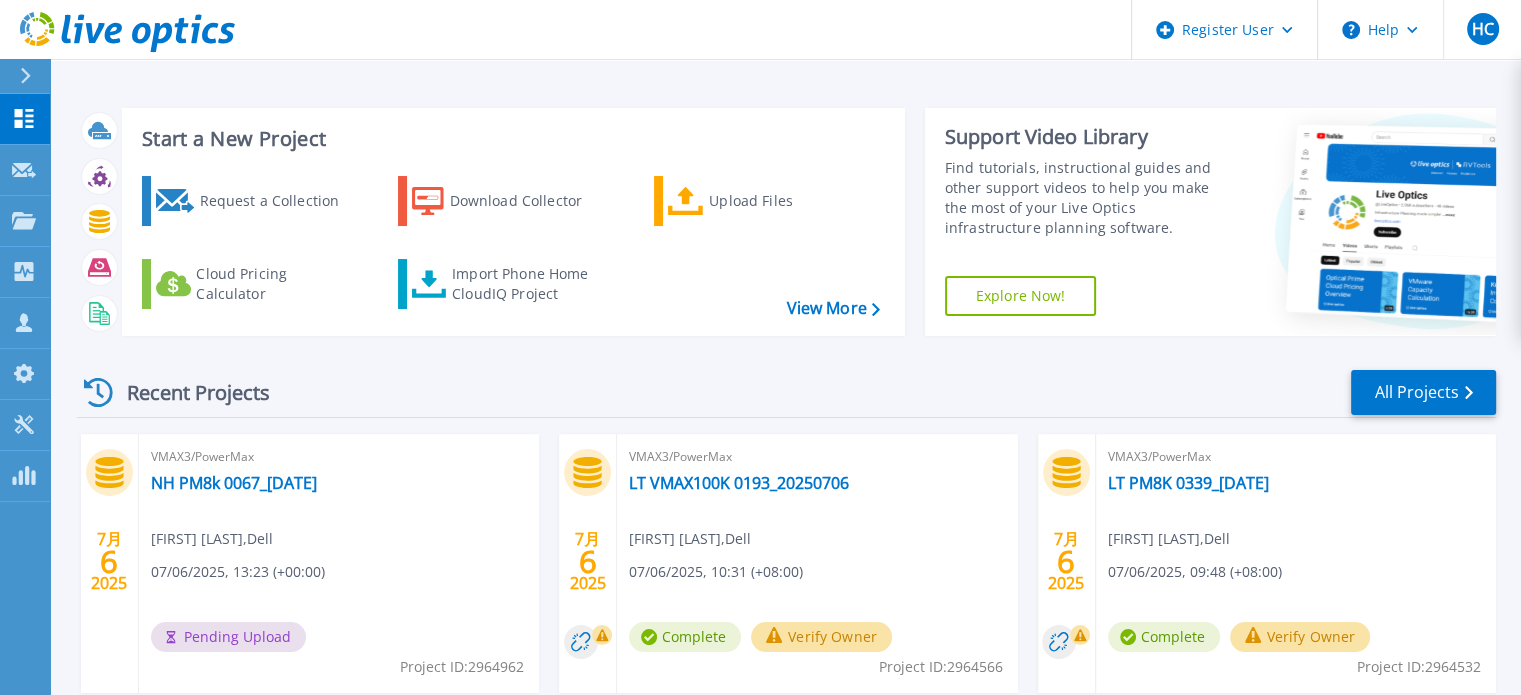 click on "Dashboard Dashboard Request Capture Request Capture Projects Projects Search Projects Upload SIOKIT & Files Optical Prime Collector Runs Collectors Collectors Download Collector Dossier Data Domain Local Summary Customers Customers Request Capture Register New User Register New Partner User Search & Manage Users My Profile My Profile Tools Tools PowerSizer PowerSizer" at bounding box center [25, 395] 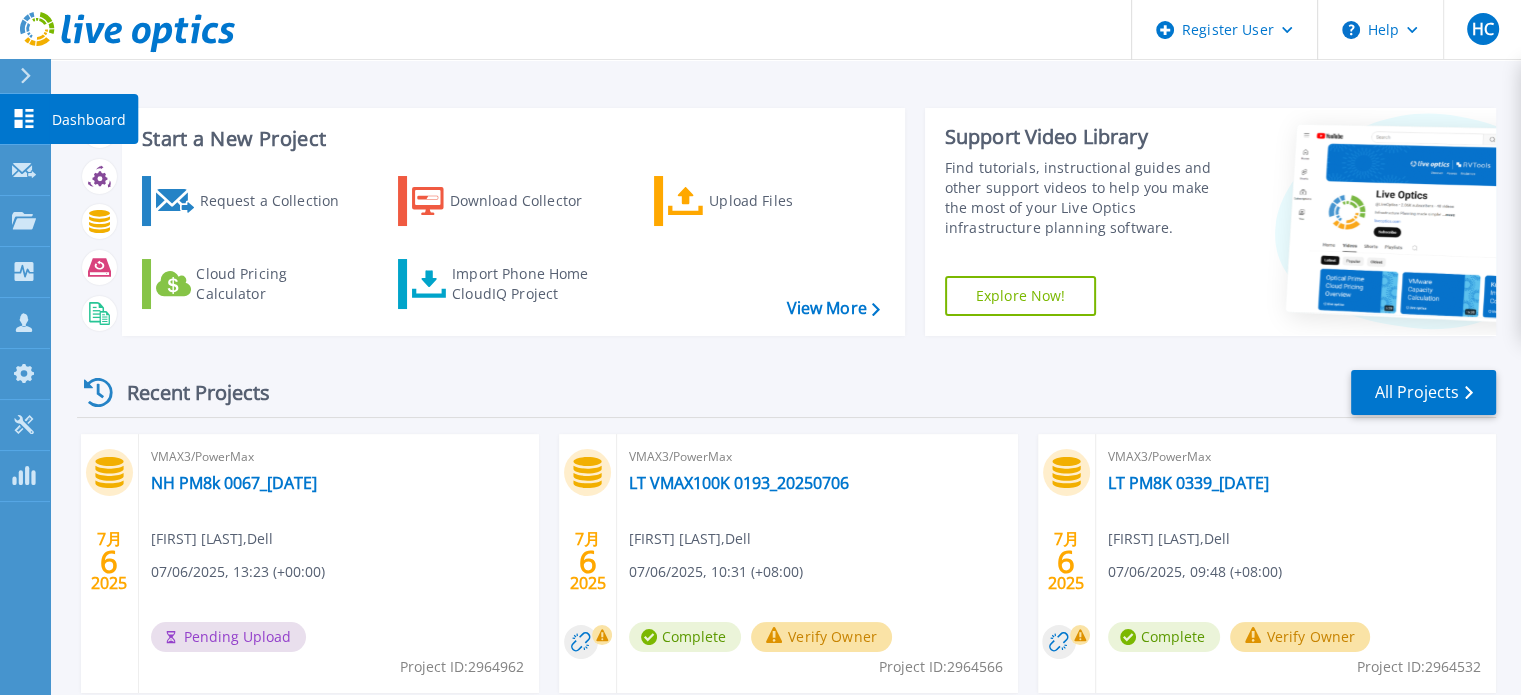 click on "Dashboard Dashboard" at bounding box center [25, 119] 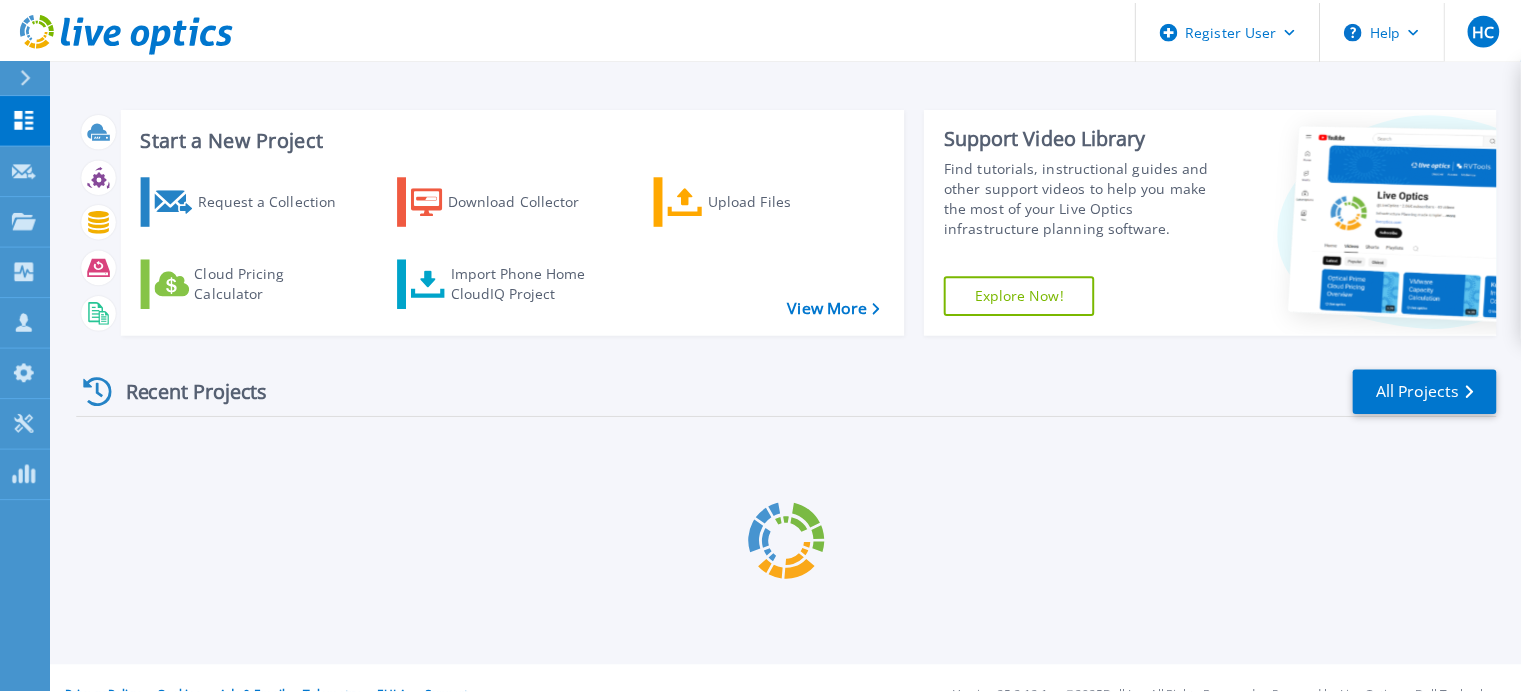 scroll, scrollTop: 0, scrollLeft: 0, axis: both 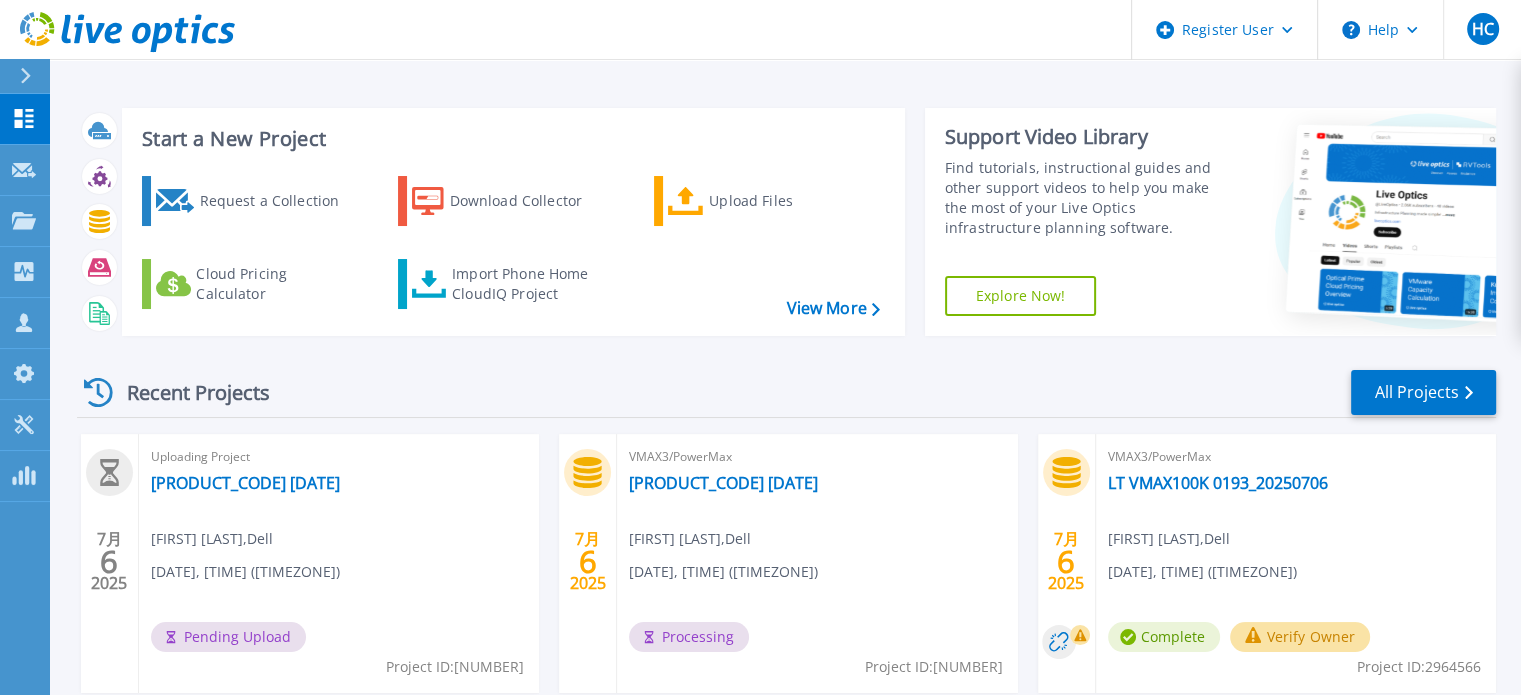 click on "Dashboard Dashboard Request Capture Request Capture Projects Projects Search Projects Upload SIOKIT & Files Optical Prime Collector Runs Collectors Collectors Download Collector Dossier Data Domain Local Summary Customers Customers Request Capture Register New User Register New Partner User Search & Manage Users My Profile My Profile Tools Tools PowerSizer PowerSizer" at bounding box center (25, 395) 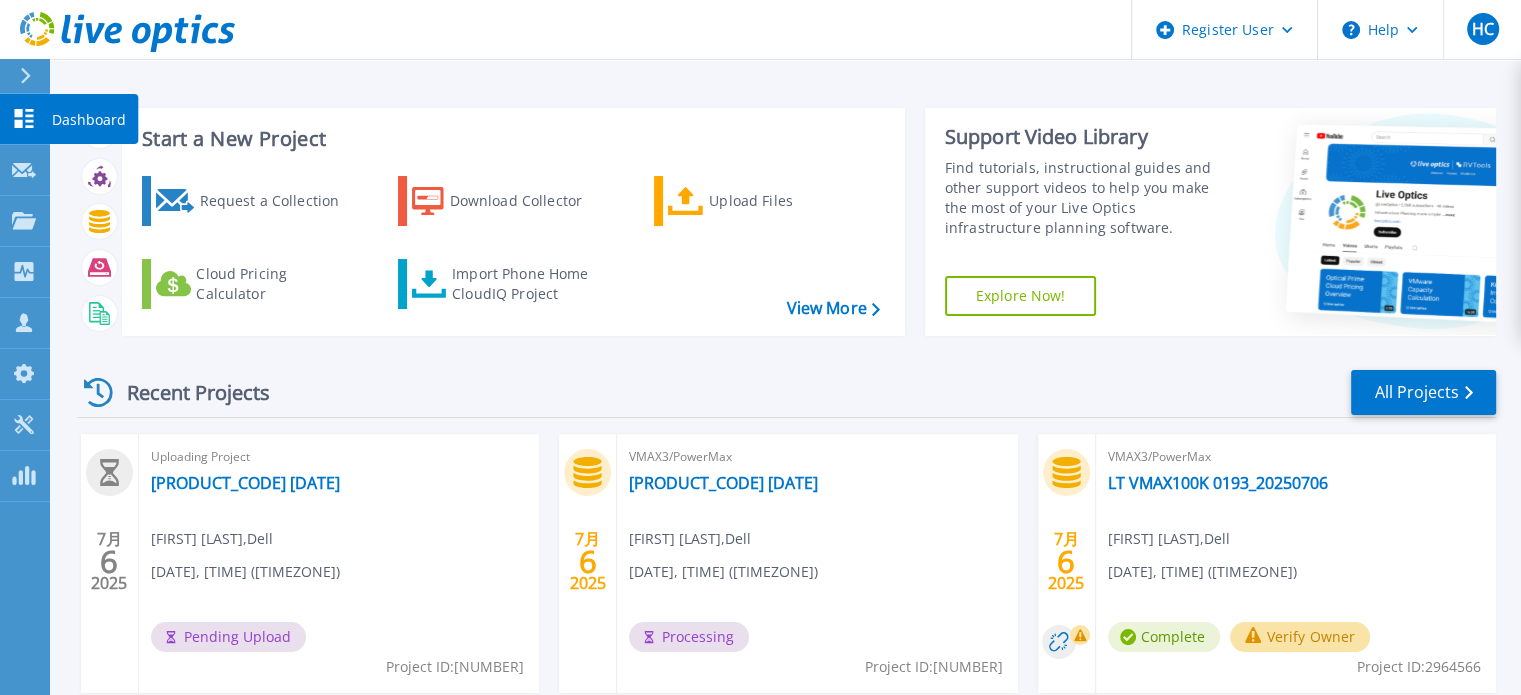 click at bounding box center [24, 118] 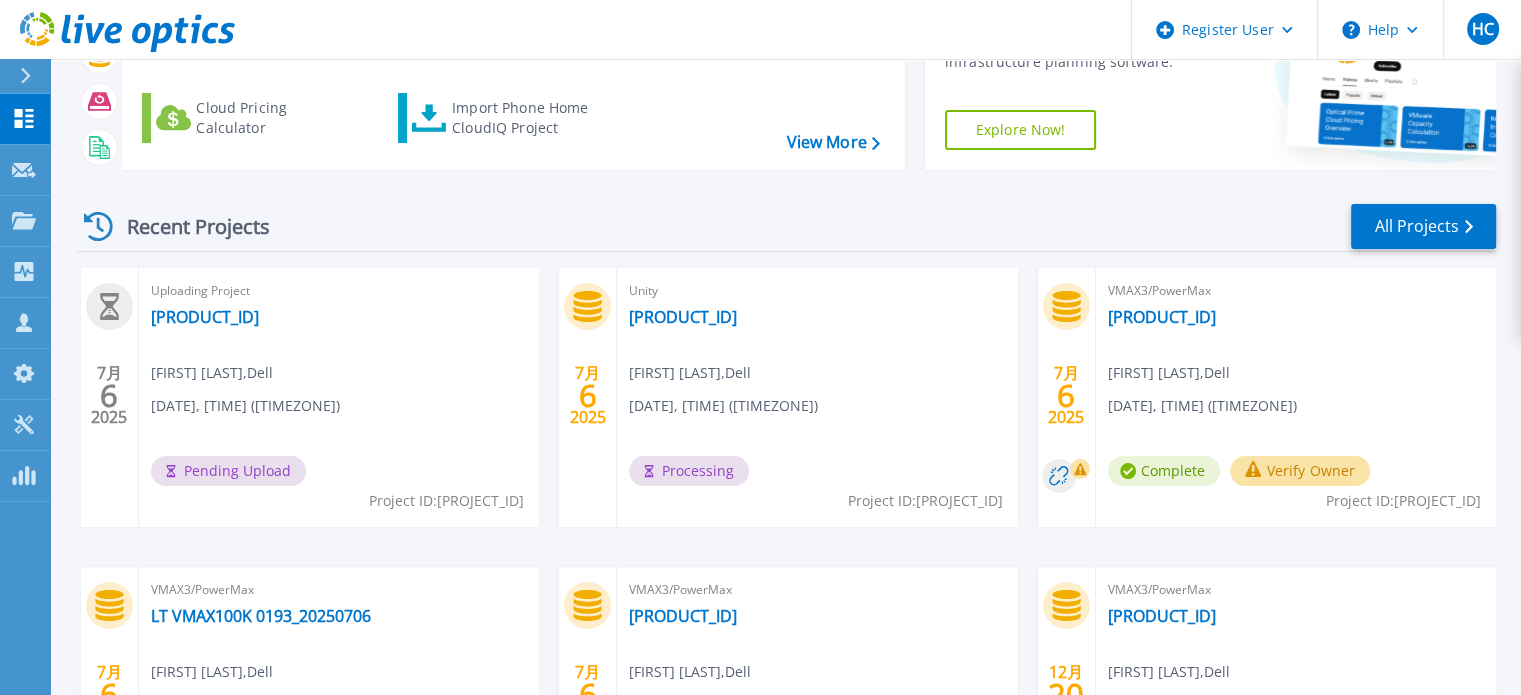 scroll, scrollTop: 200, scrollLeft: 0, axis: vertical 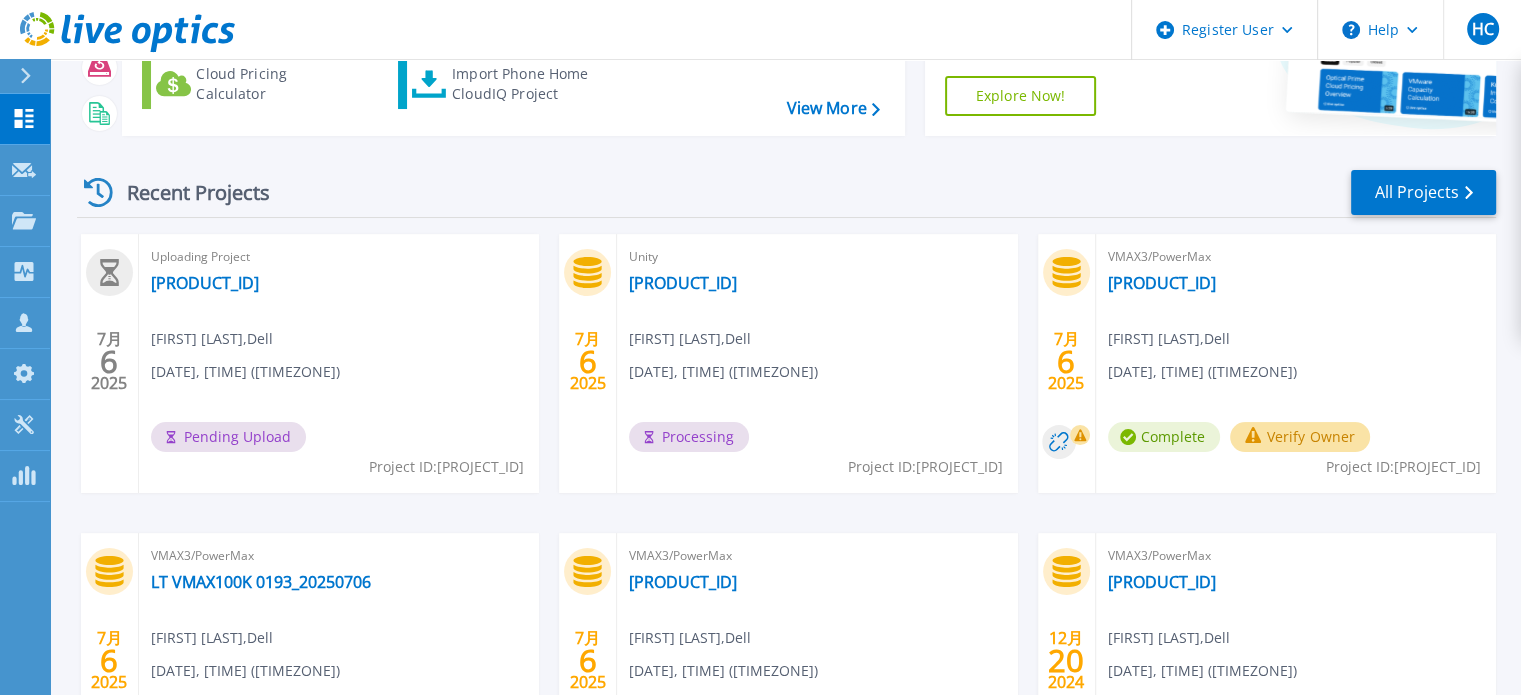 click on "[DATE] Uploading Project [PRODUCT_ID] [FIRST] [LAST] , Dell [DATE], [TIME] ([TIMEZONE]) Pending Upload Project ID: [PROJECT_ID] [DATE] Unity [PRODUCT_ID] [FIRST] [LAST] , Dell [DATE], [TIME] ([TIMEZONE]) Processing Project ID: [PROJECT_ID] [DATE] VMAX3/PowerMax [PRODUCT_ID] [FIRST] [LAST] , Dell [DATE], [TIME] ([TIMEZONE]) Complete Verify Owner Project ID: [PROJECT_ID] [DATE] VMAX3/PowerMax [PRODUCT_ID] [FIRST] [LAST] , Dell [DATE], [TIME] ([TIMEZONE]) Complete Verify Owner Project ID: [PROJECT_ID] [DATE] VMAX3/PowerMax [PRODUCT_ID] [FIRST] [LAST] , Dell [DATE], [TIME] ([TIMEZONE]) Complete Verify Owner Project ID: [PROJECT_ID] [DATE] VMAX3/PowerMax [PRODUCT_ID] [FIRST] [LAST] , Dell [DATE], [TIME] ([TIMEZONE]) Complete Verify Owner Project ID: [PROJECT_ID]" at bounding box center (778, 533) 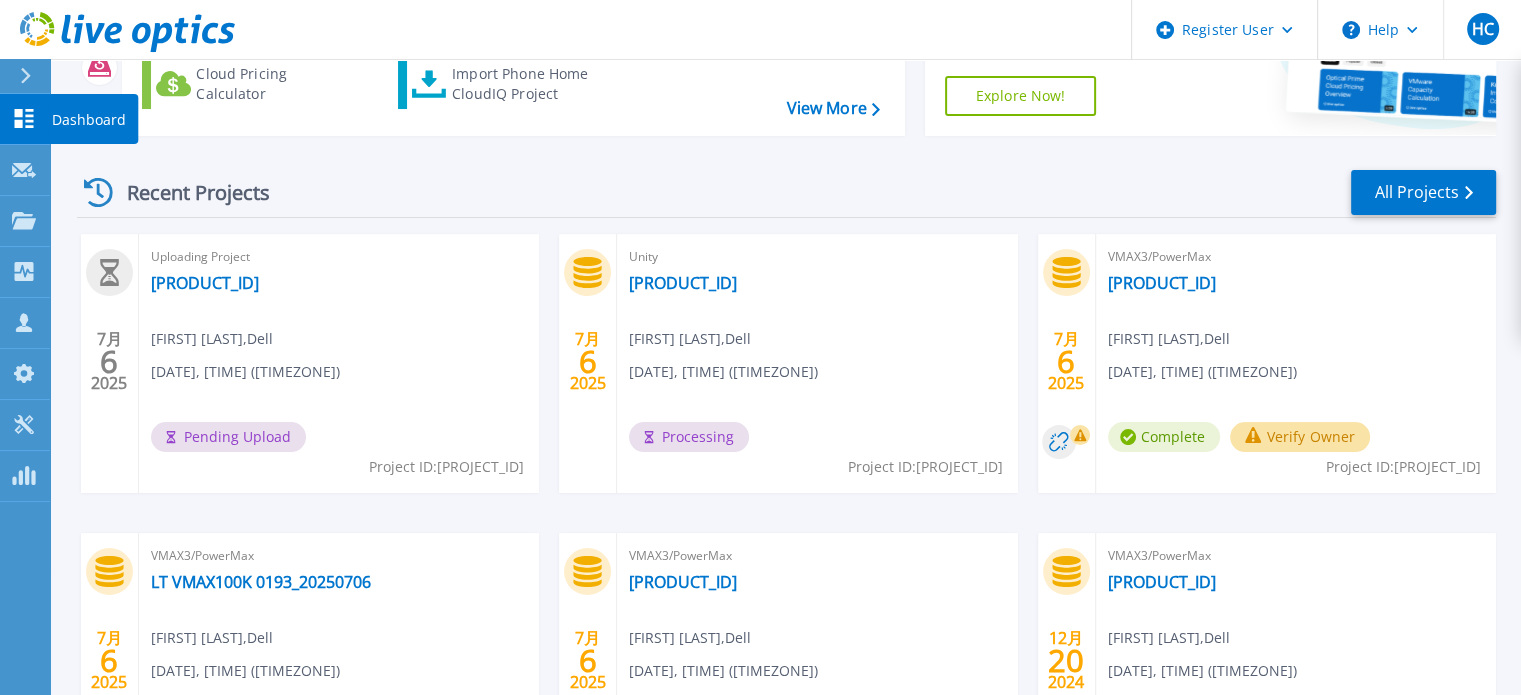 click on "Dashboard Dashboard" at bounding box center (25, 119) 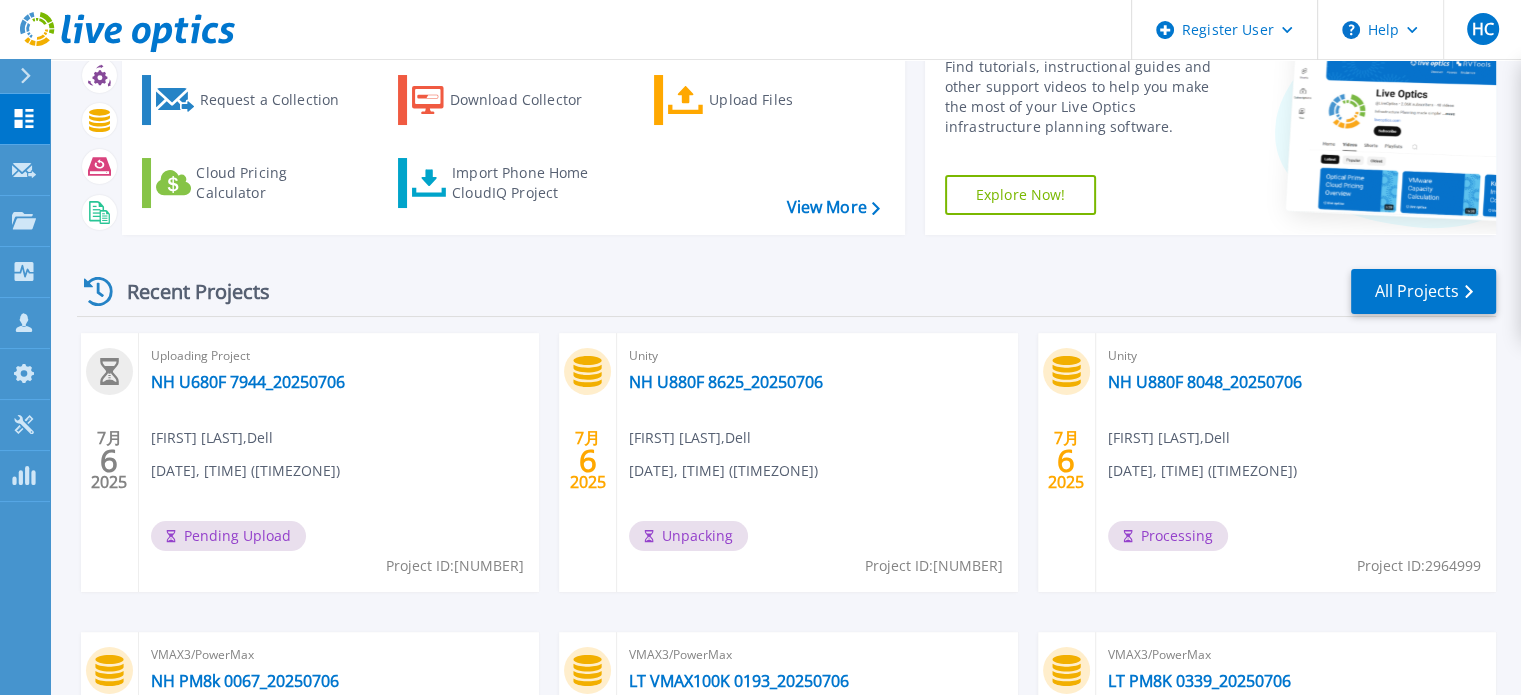 scroll, scrollTop: 100, scrollLeft: 0, axis: vertical 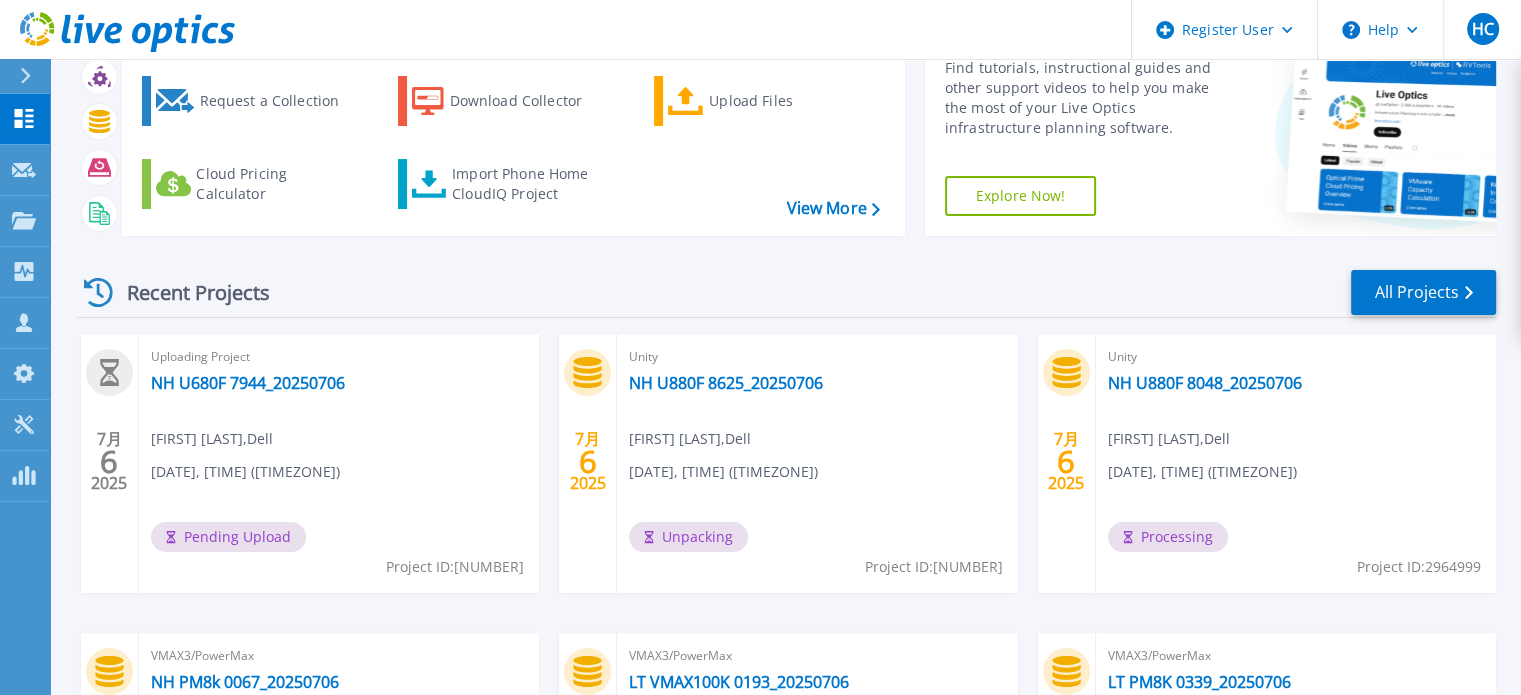 click on "Recent Projects All Projects" at bounding box center (786, 293) 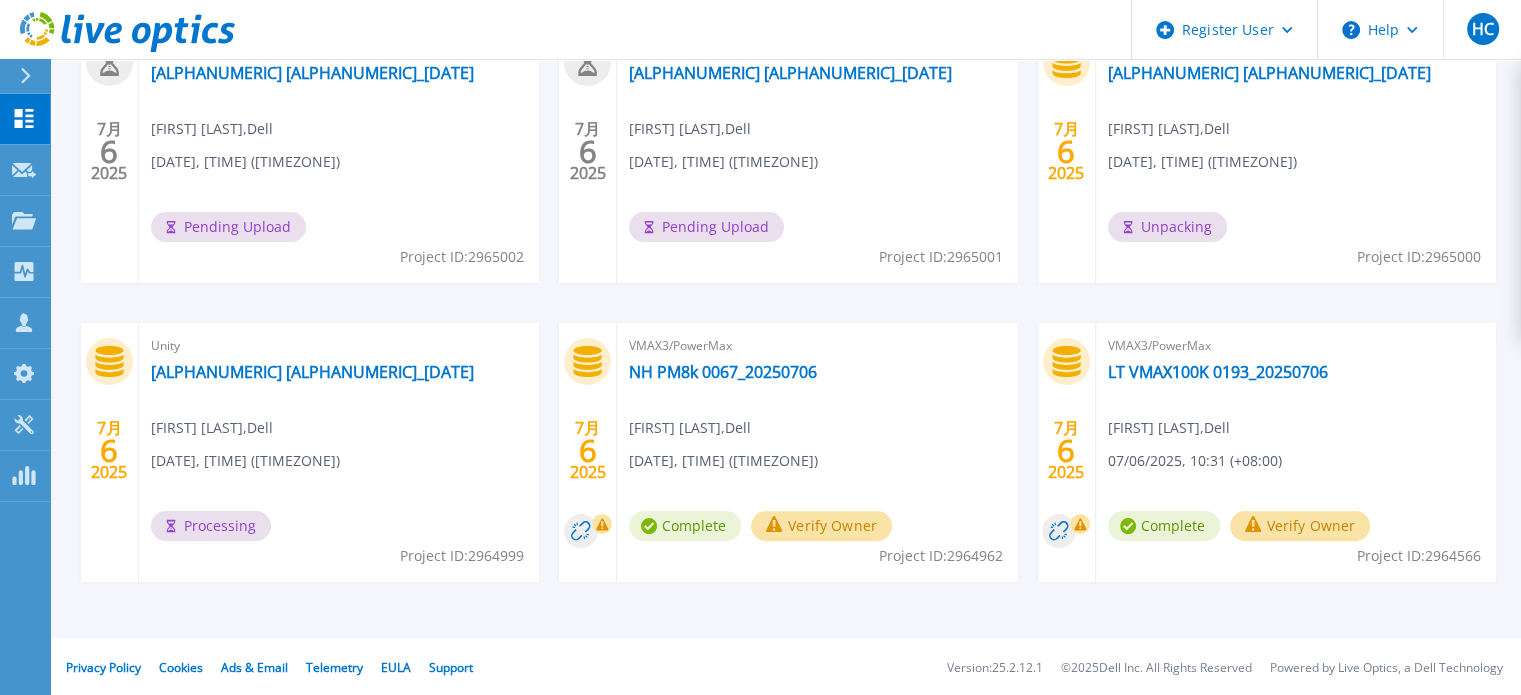 scroll, scrollTop: 412, scrollLeft: 0, axis: vertical 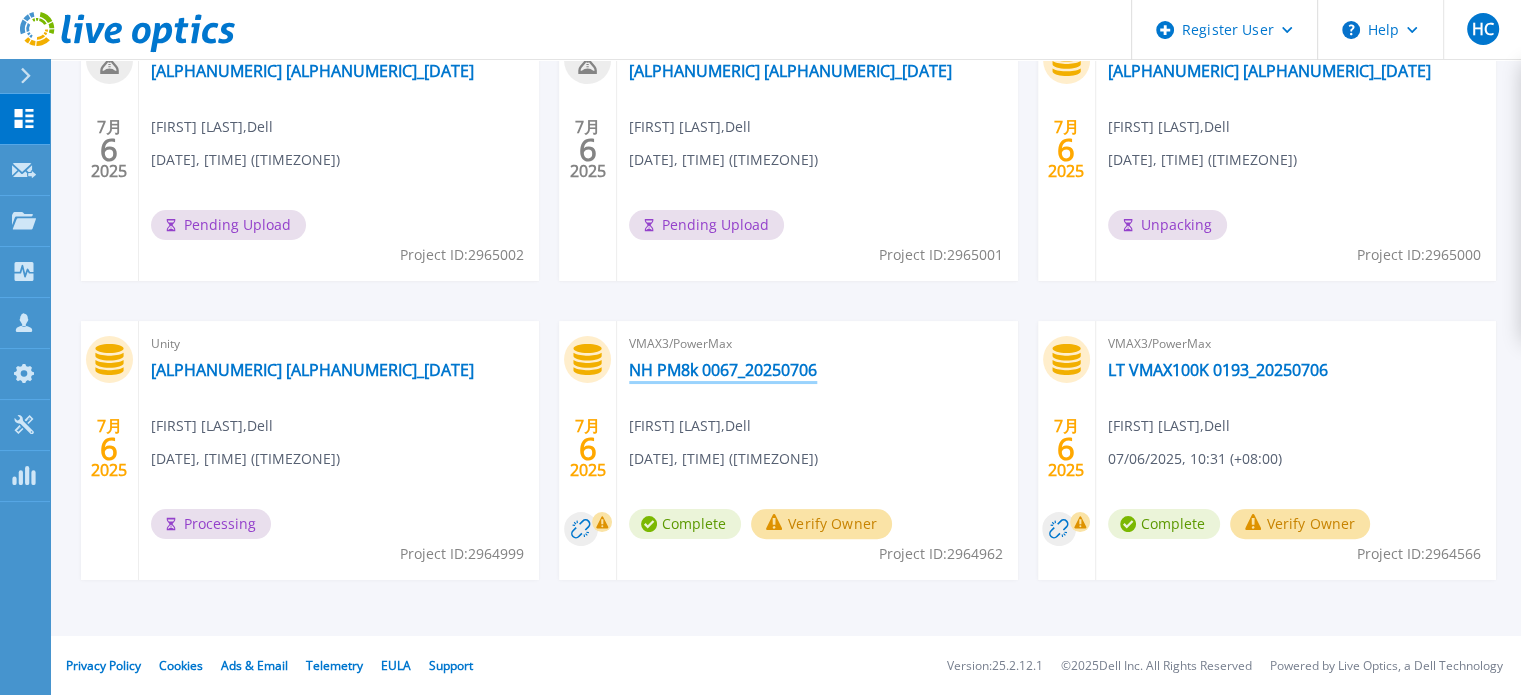 click on "NH PM8k 0067_20250706" at bounding box center [723, 370] 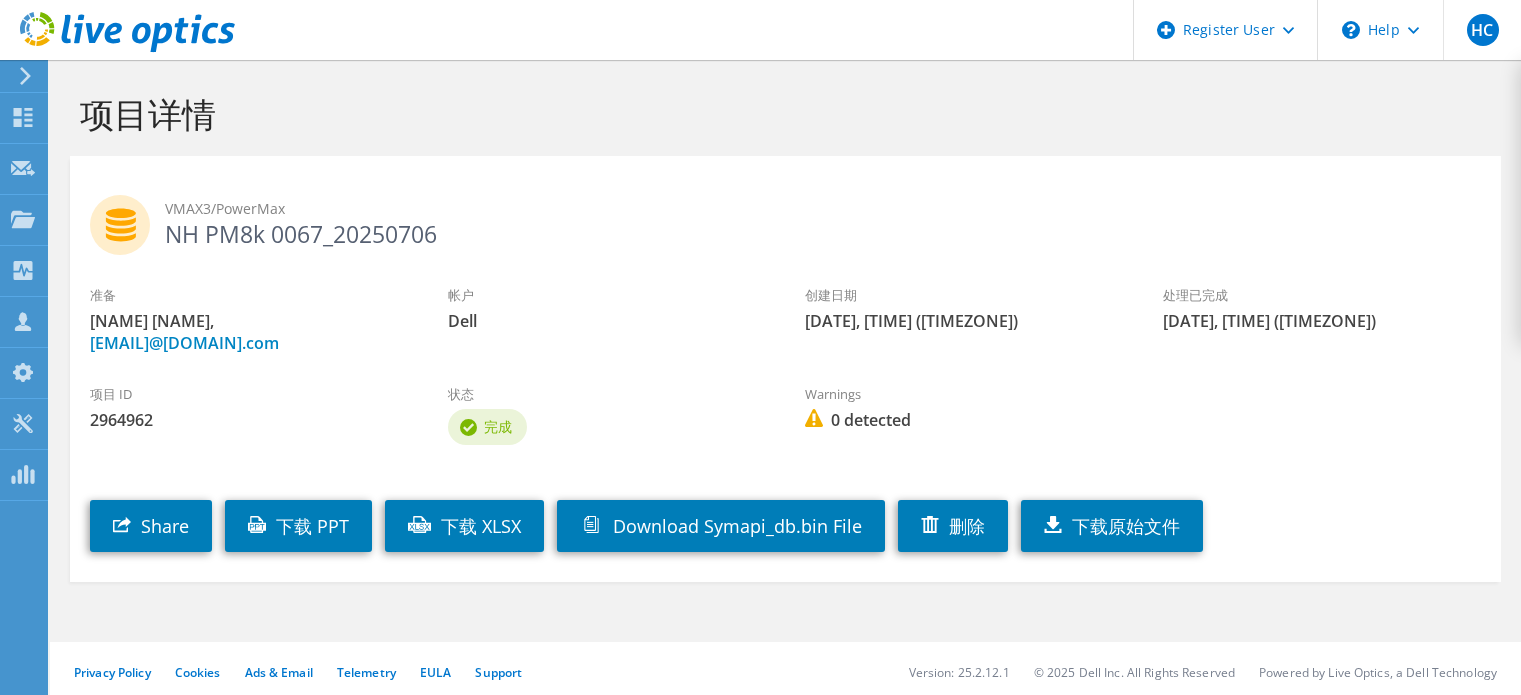 scroll, scrollTop: 0, scrollLeft: 0, axis: both 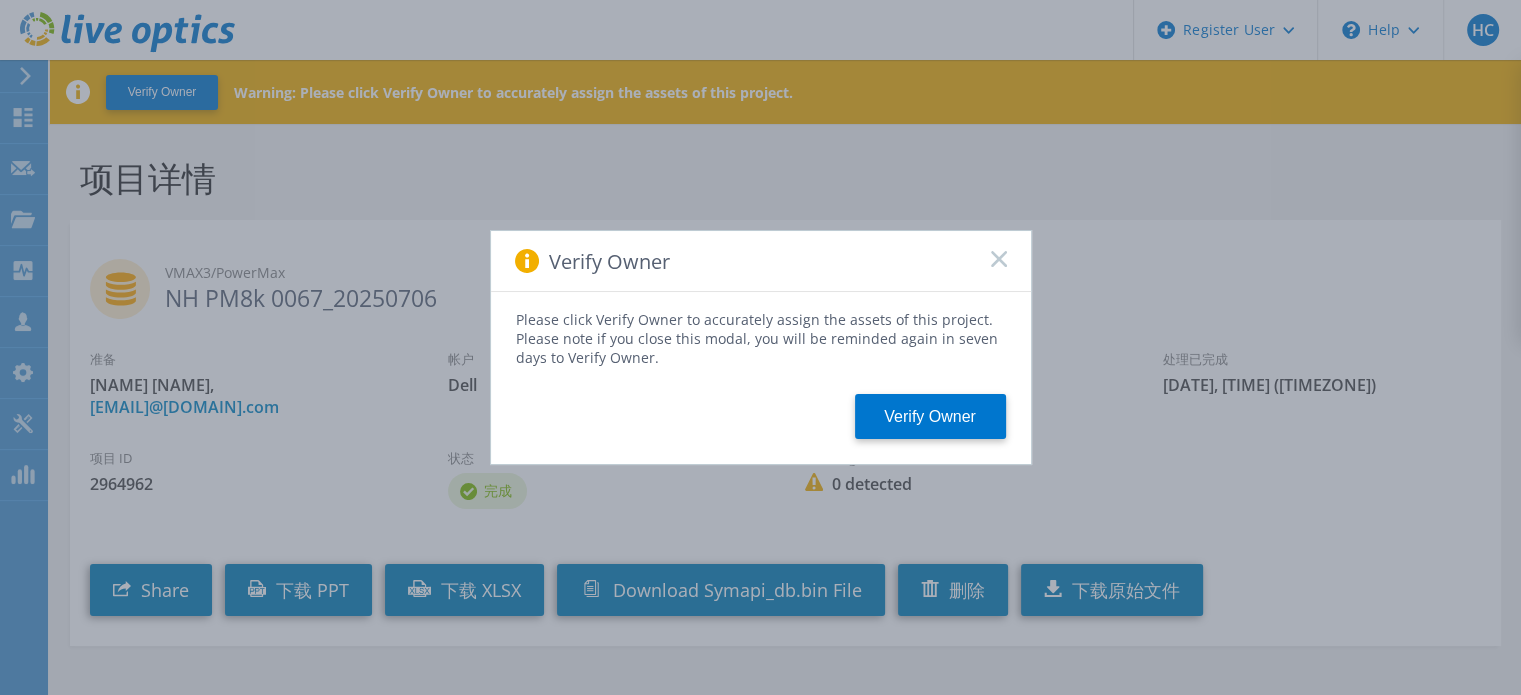 click at bounding box center (527, 261) 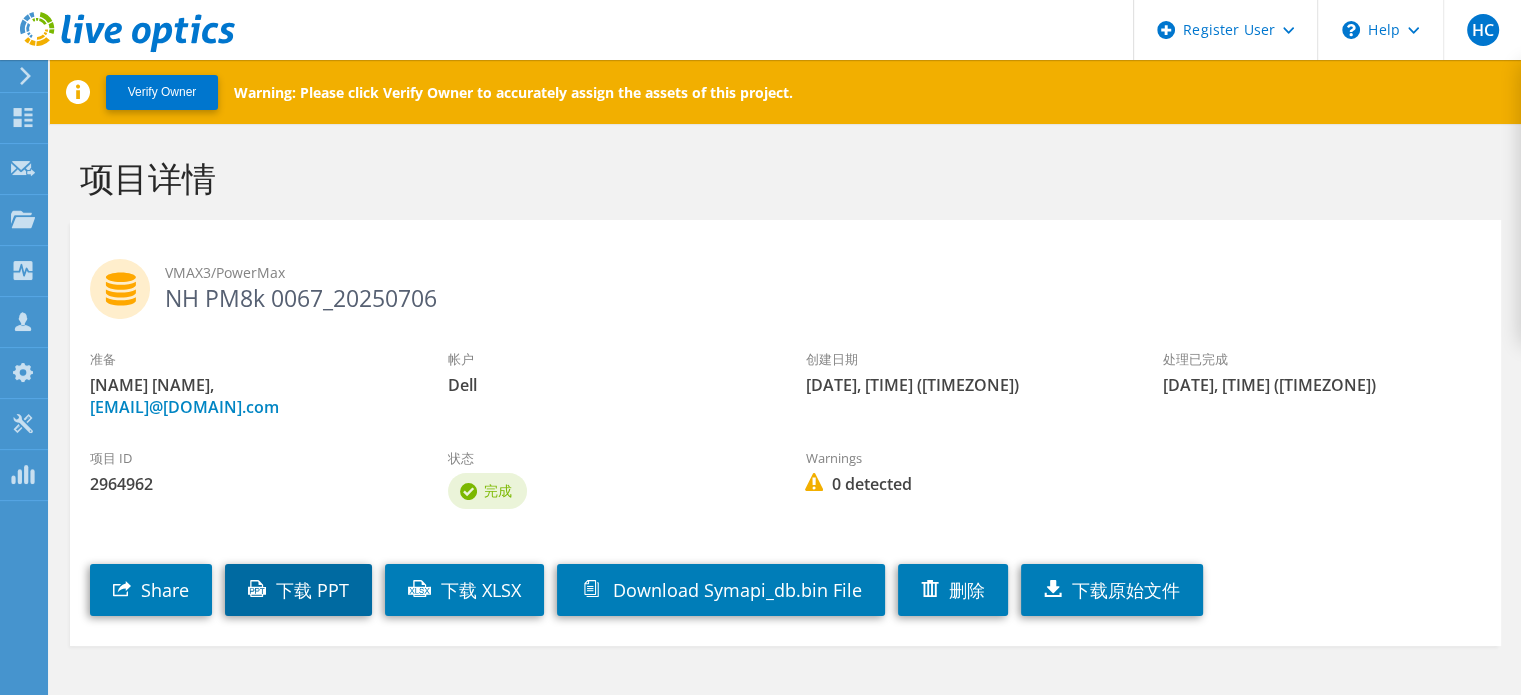 click on "下载 PPT" at bounding box center (298, 590) 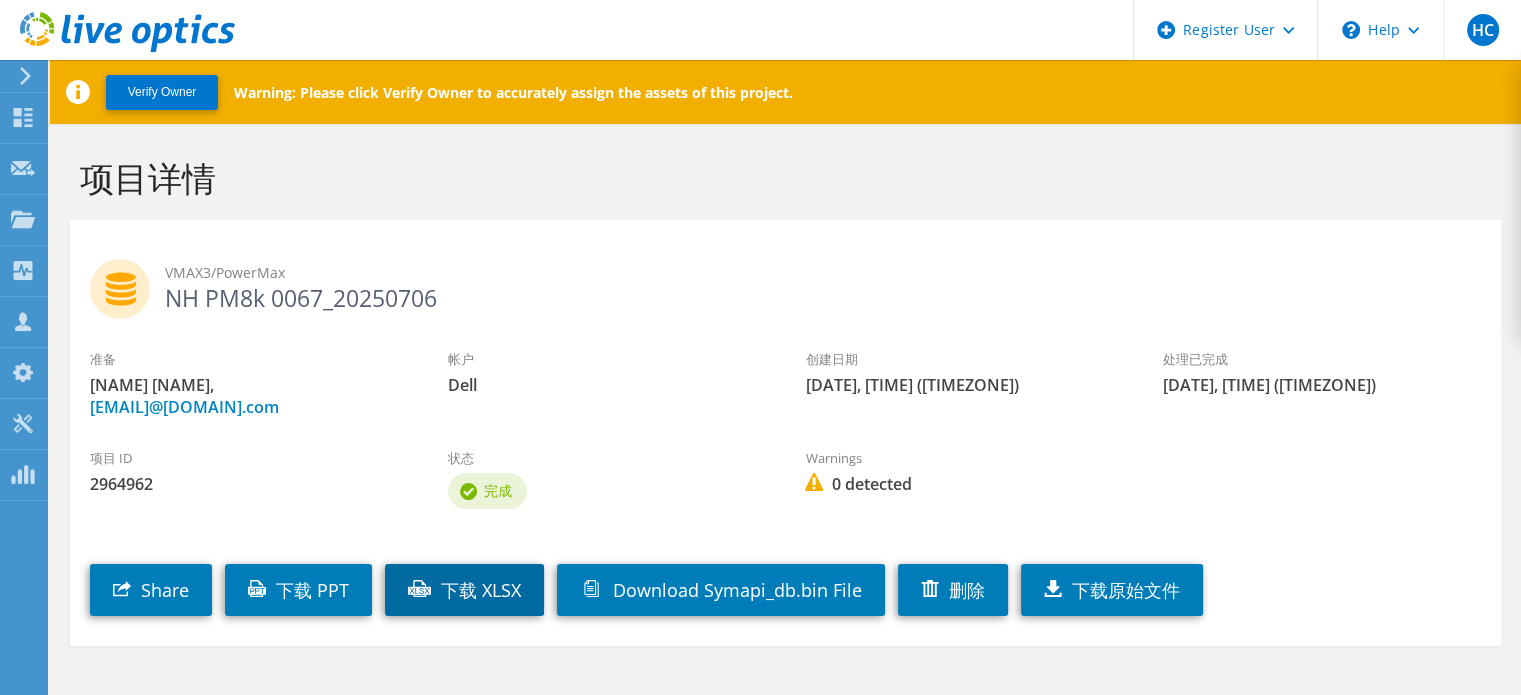 click on "下载 XLSX" at bounding box center [464, 590] 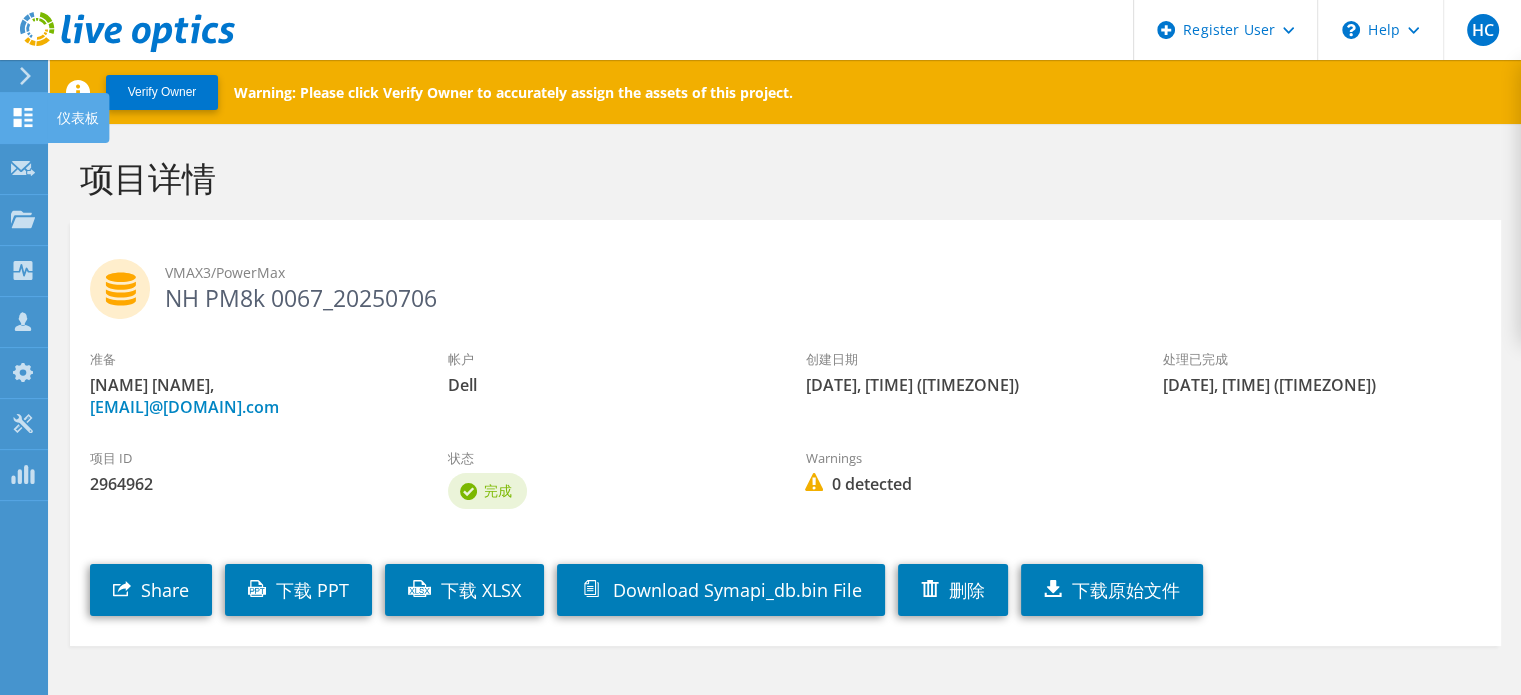 click on "仪表板" at bounding box center (-66, 118) 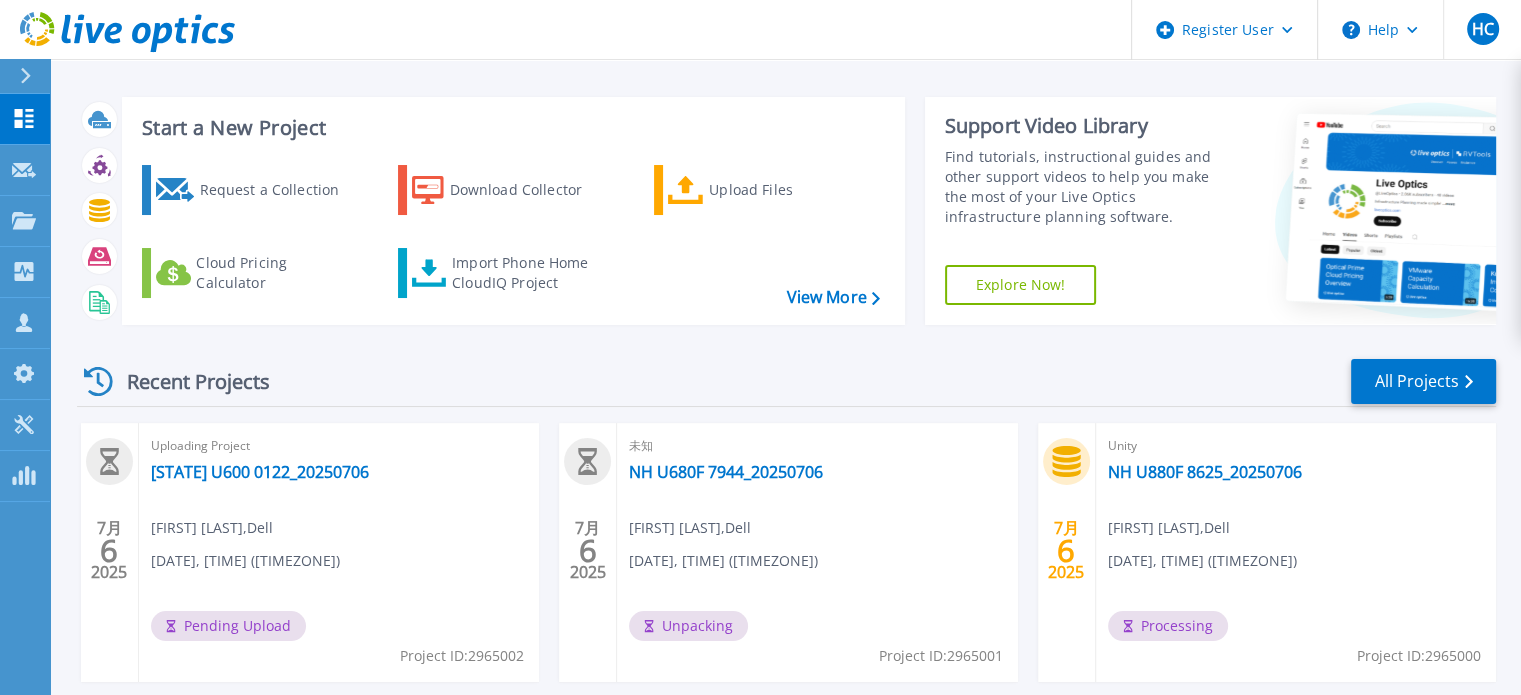 scroll, scrollTop: 0, scrollLeft: 0, axis: both 